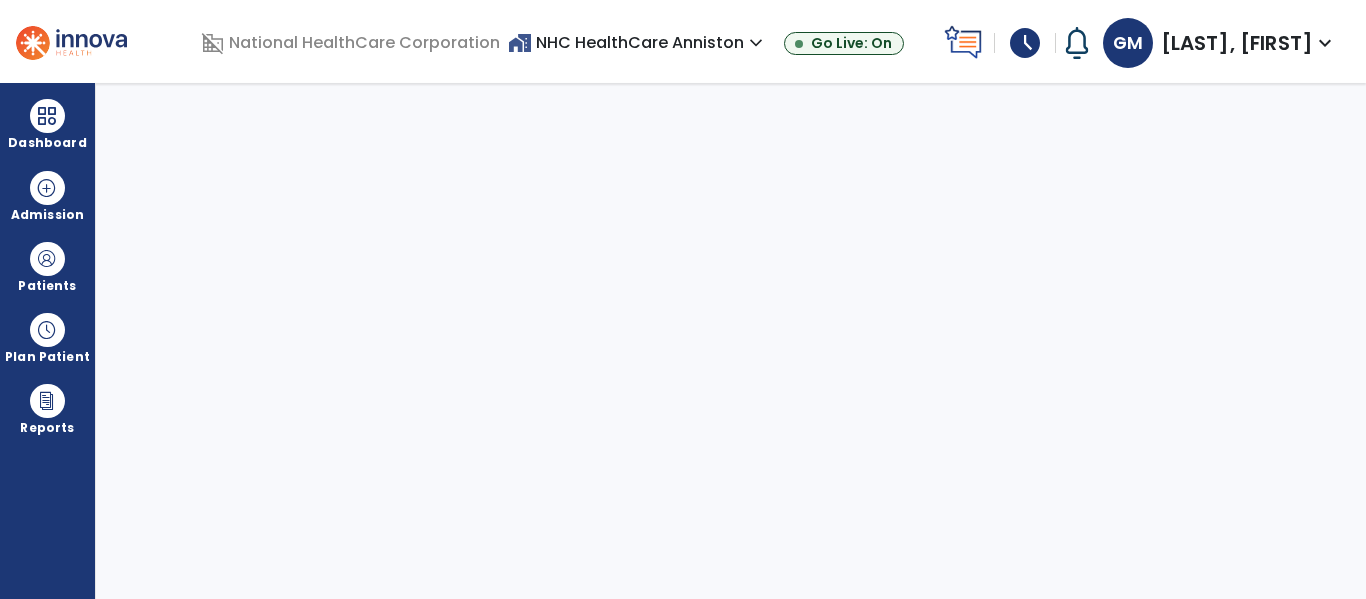 scroll, scrollTop: 0, scrollLeft: 0, axis: both 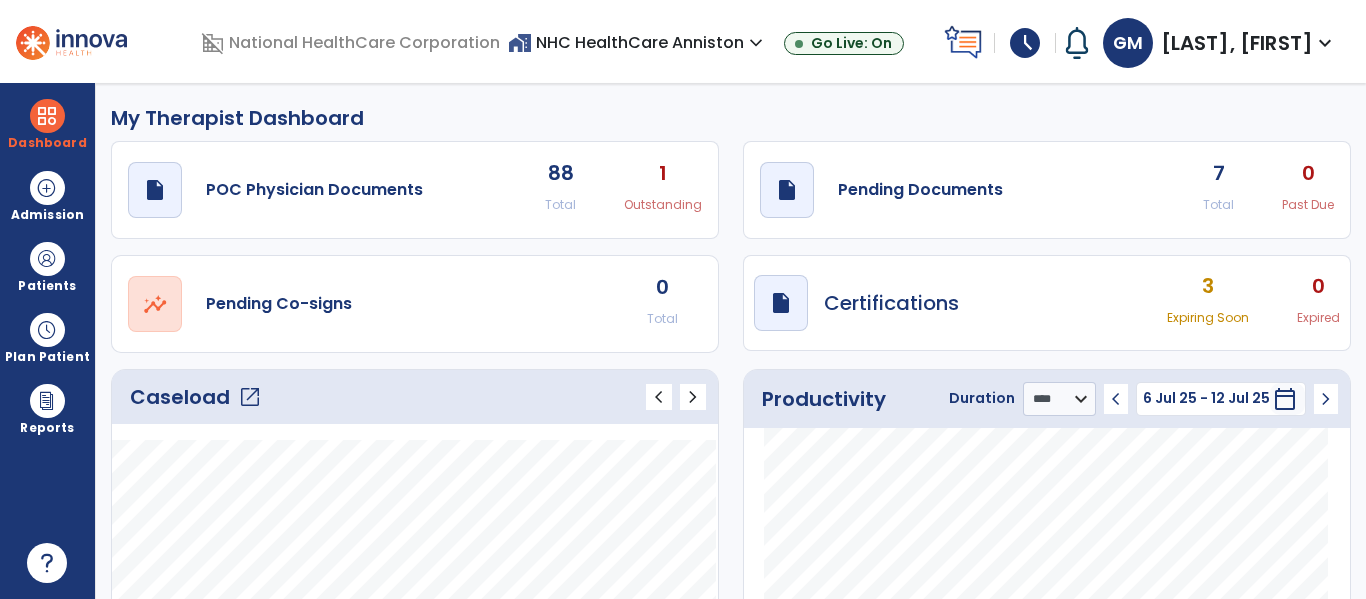 click on "open_in_new" 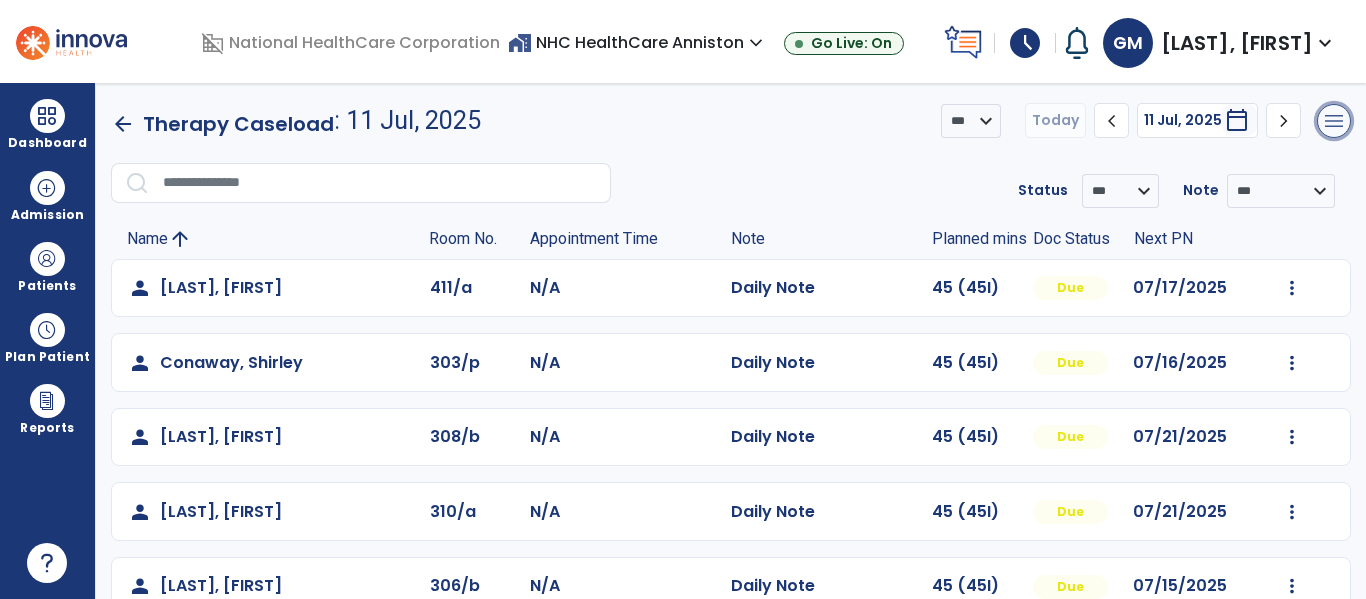 click on "menu" at bounding box center (1334, 121) 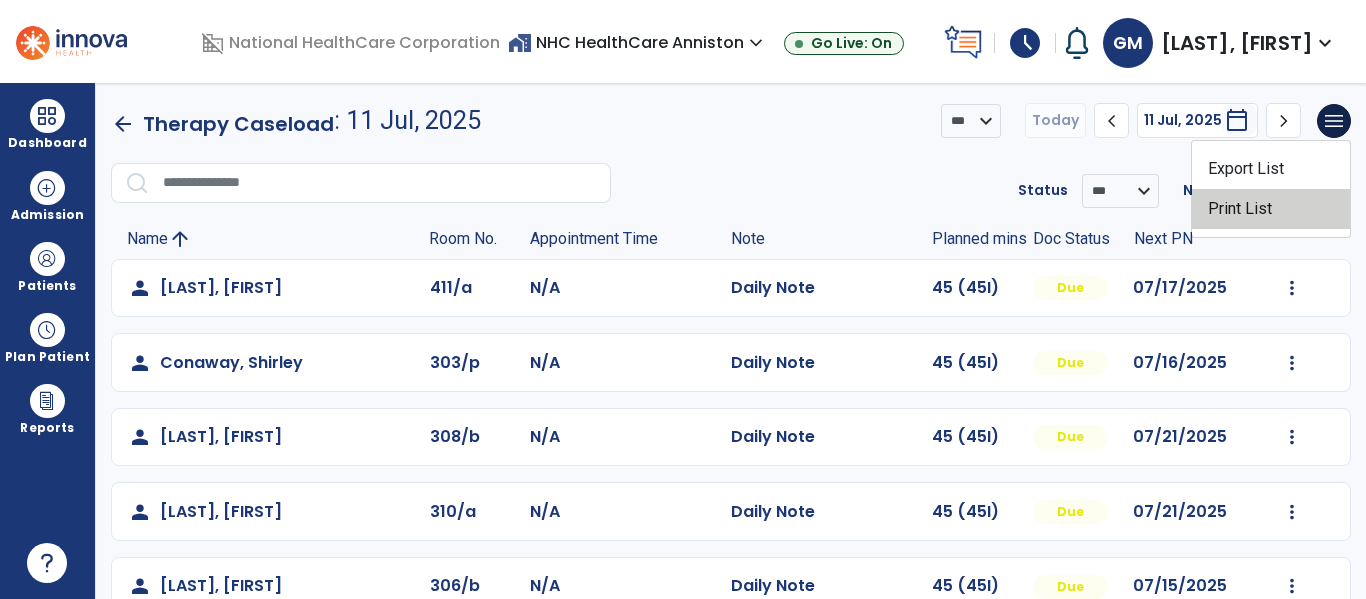 click on "Print List" 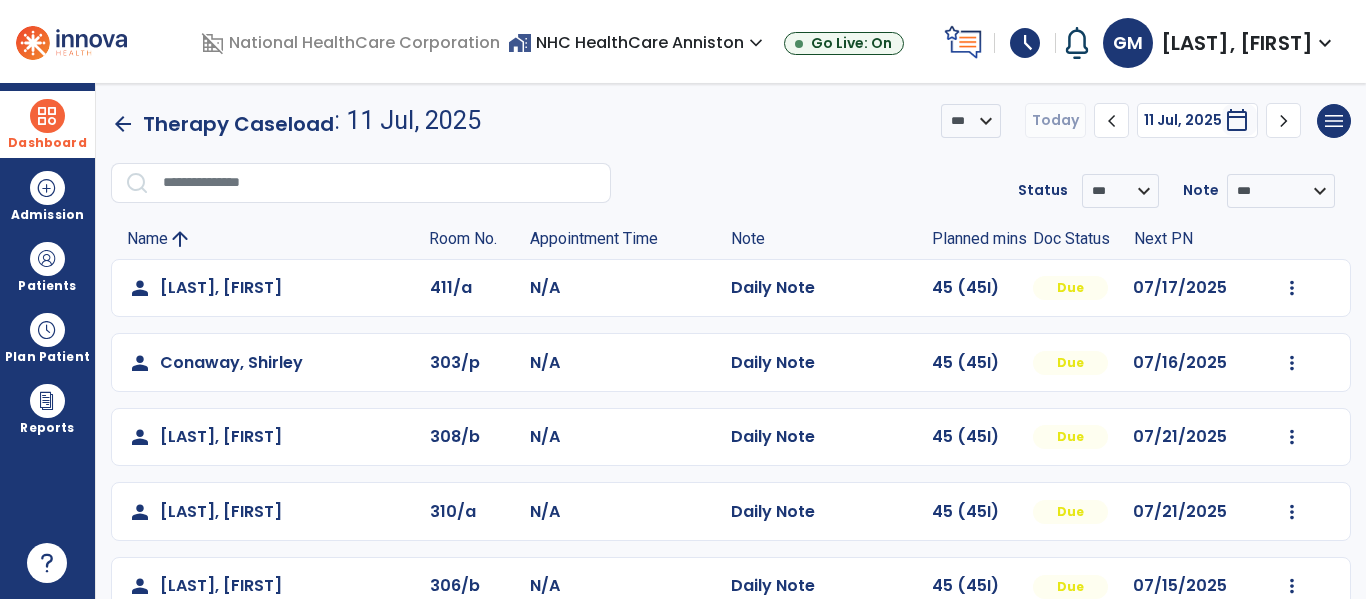 click at bounding box center [47, 116] 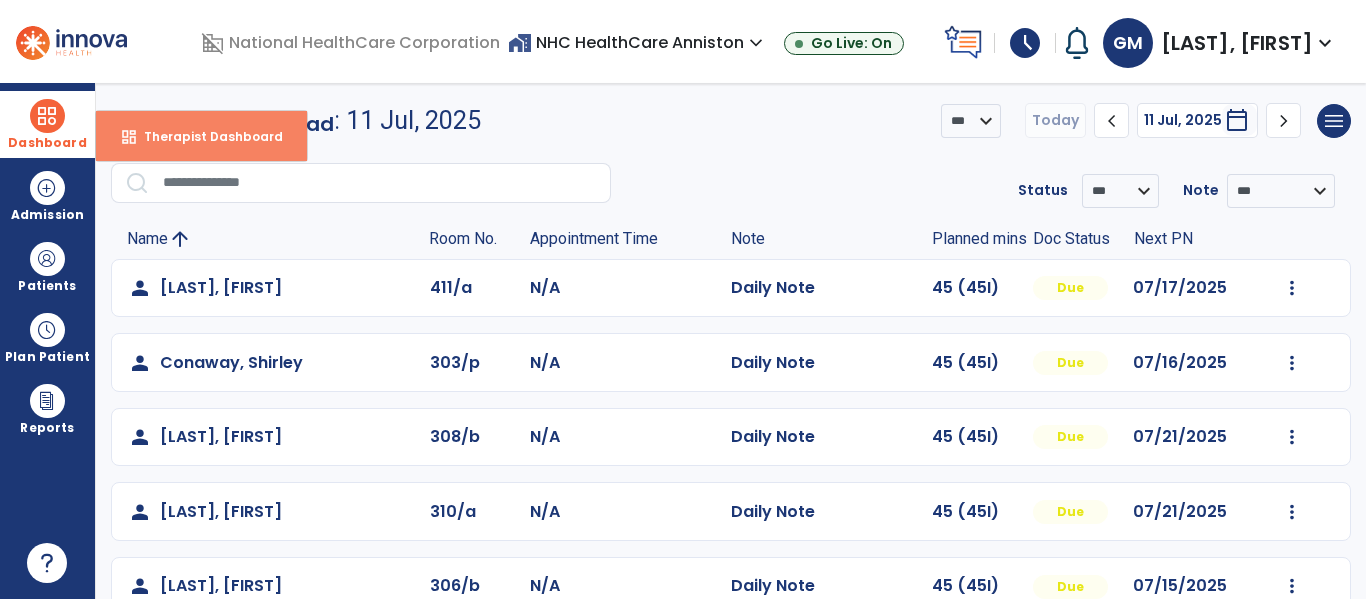 click on "dashboard  Therapist Dashboard" at bounding box center (201, 136) 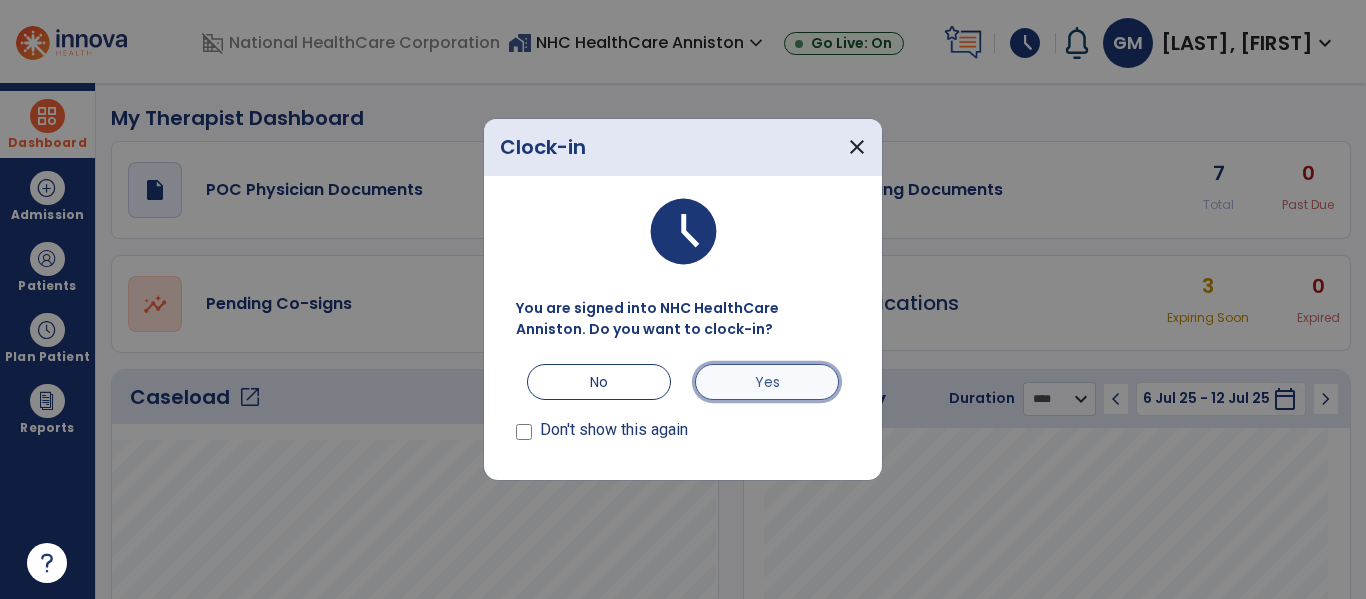 click on "Yes" at bounding box center (767, 382) 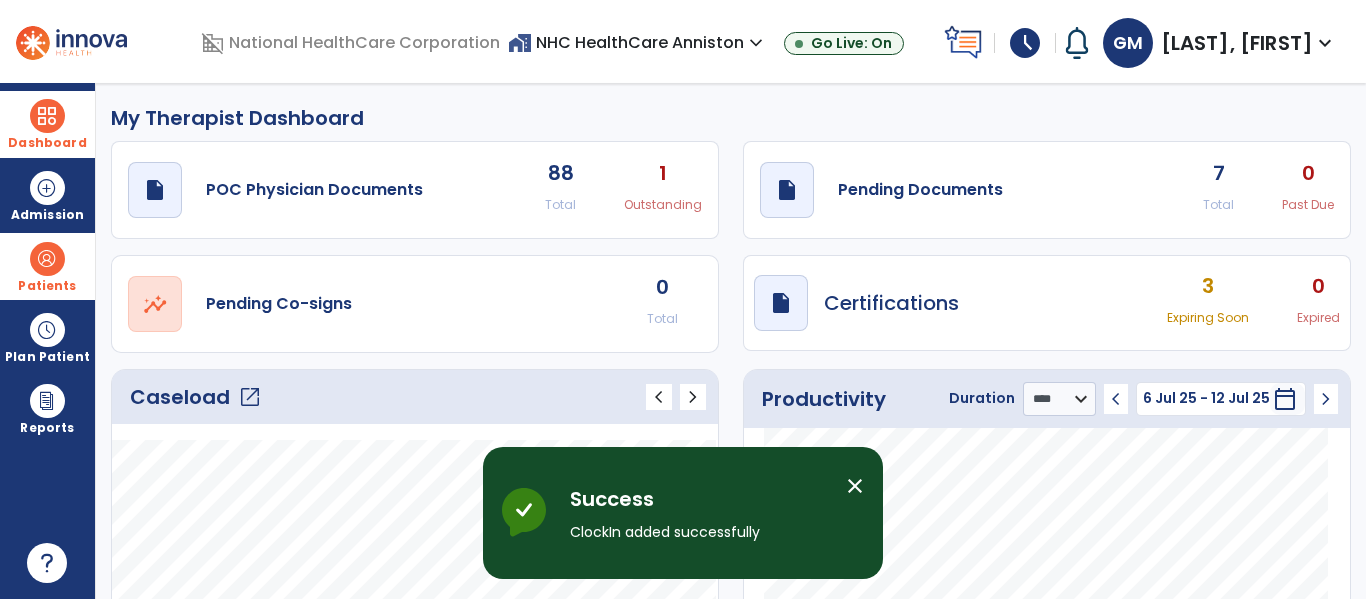 click at bounding box center (47, 259) 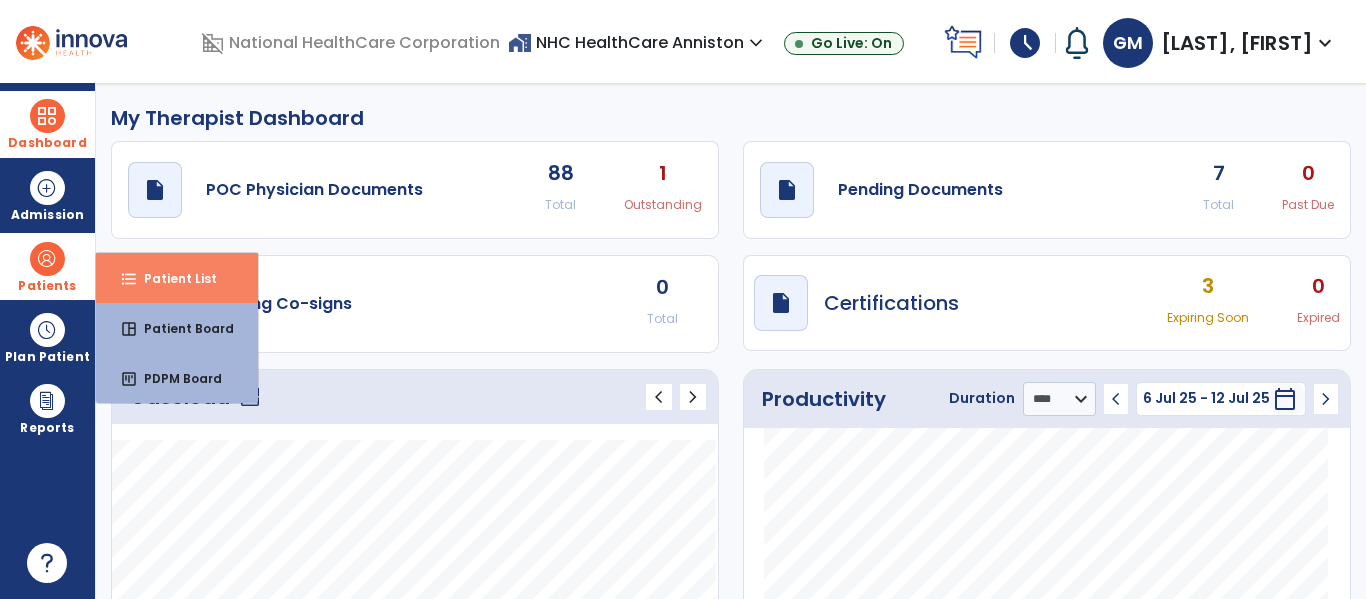 click on "Patient List" at bounding box center [172, 278] 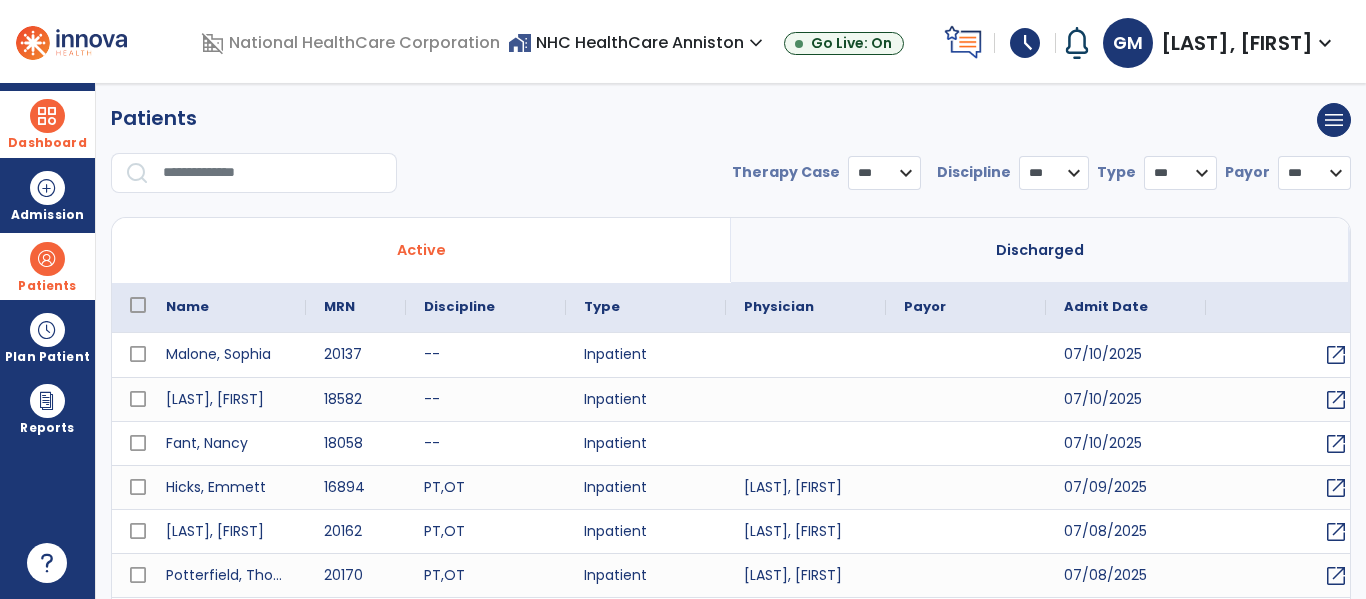 select on "***" 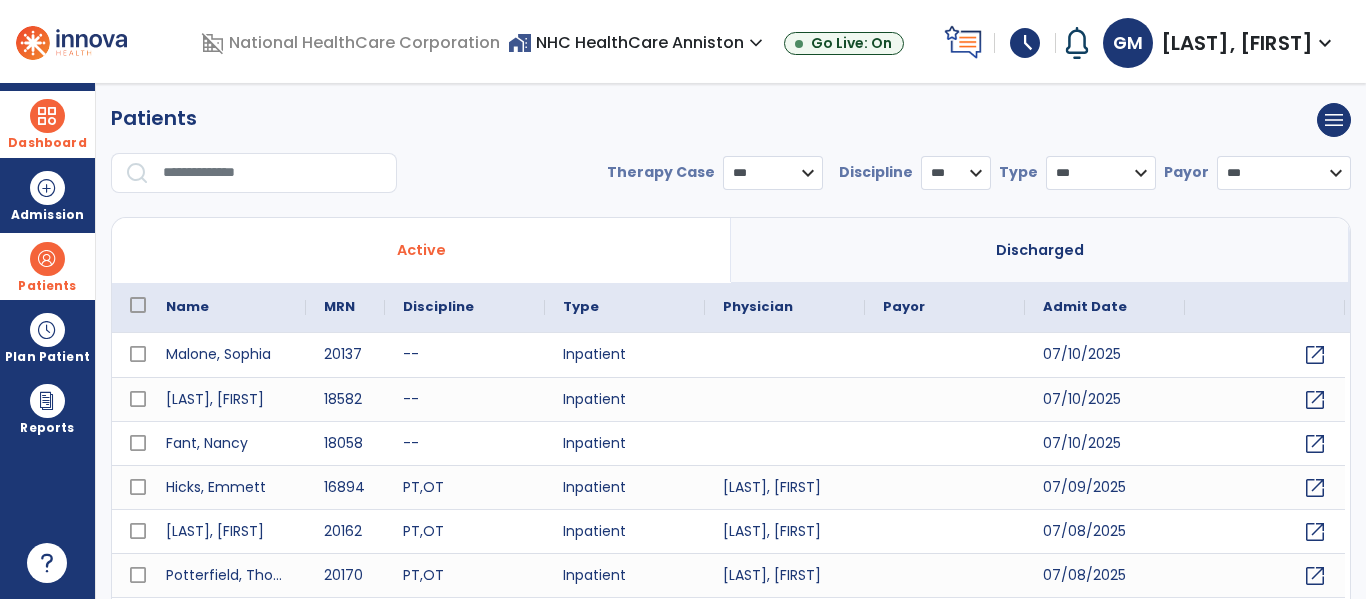 click at bounding box center (273, 173) 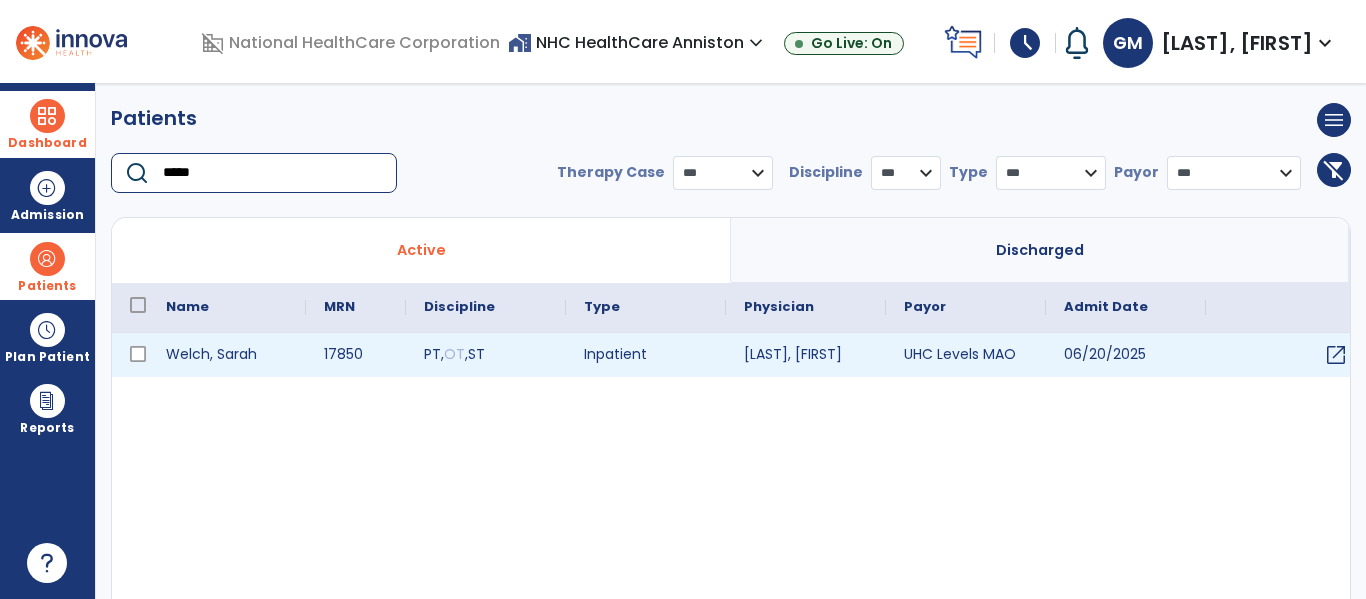 type on "*****" 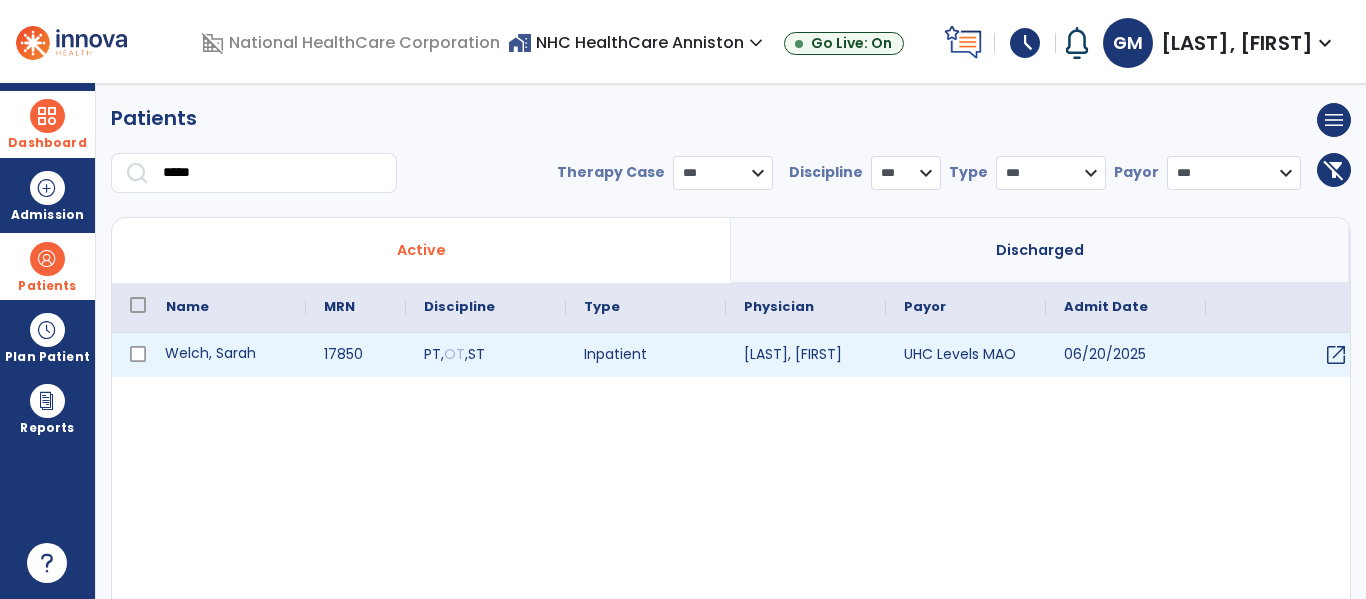 click on "Welch, Sarah" at bounding box center (227, 355) 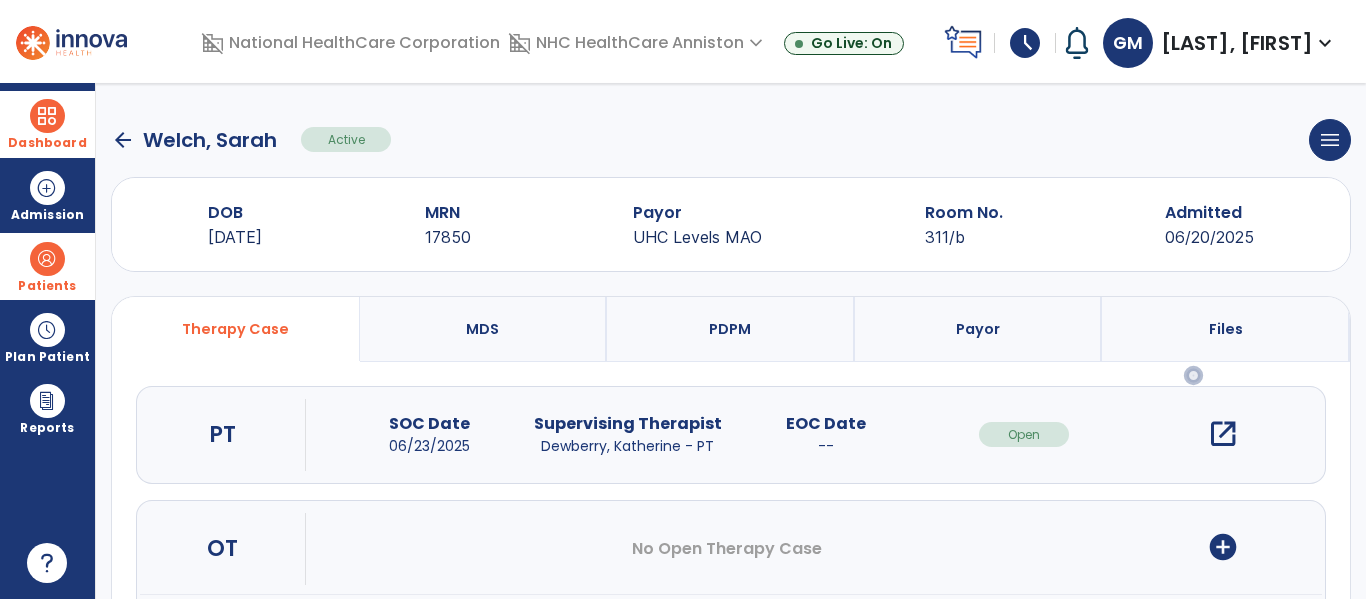 scroll, scrollTop: 207, scrollLeft: 0, axis: vertical 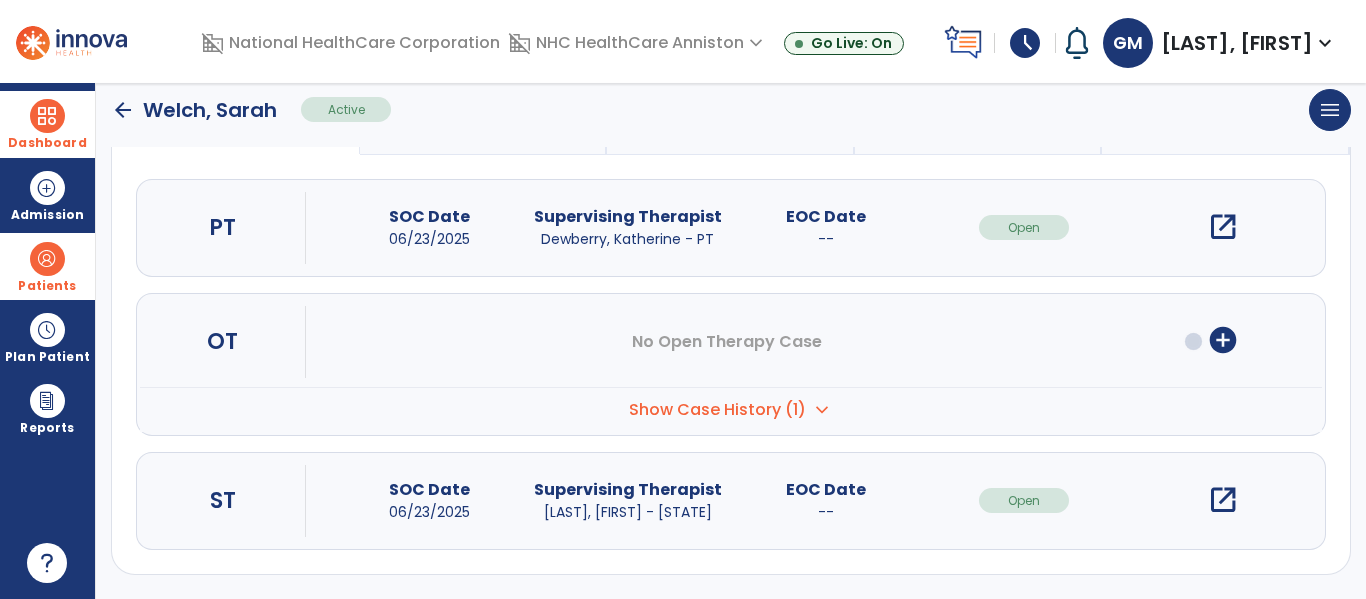 click on "open_in_new" at bounding box center (1223, 500) 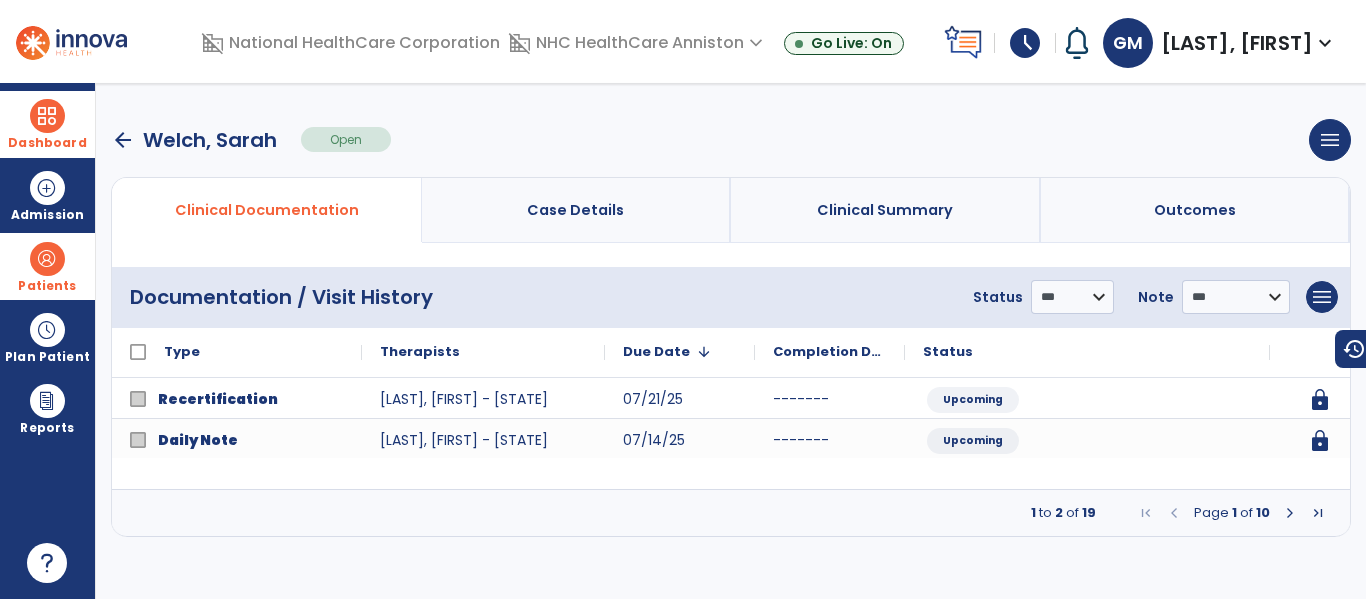 scroll, scrollTop: 0, scrollLeft: 0, axis: both 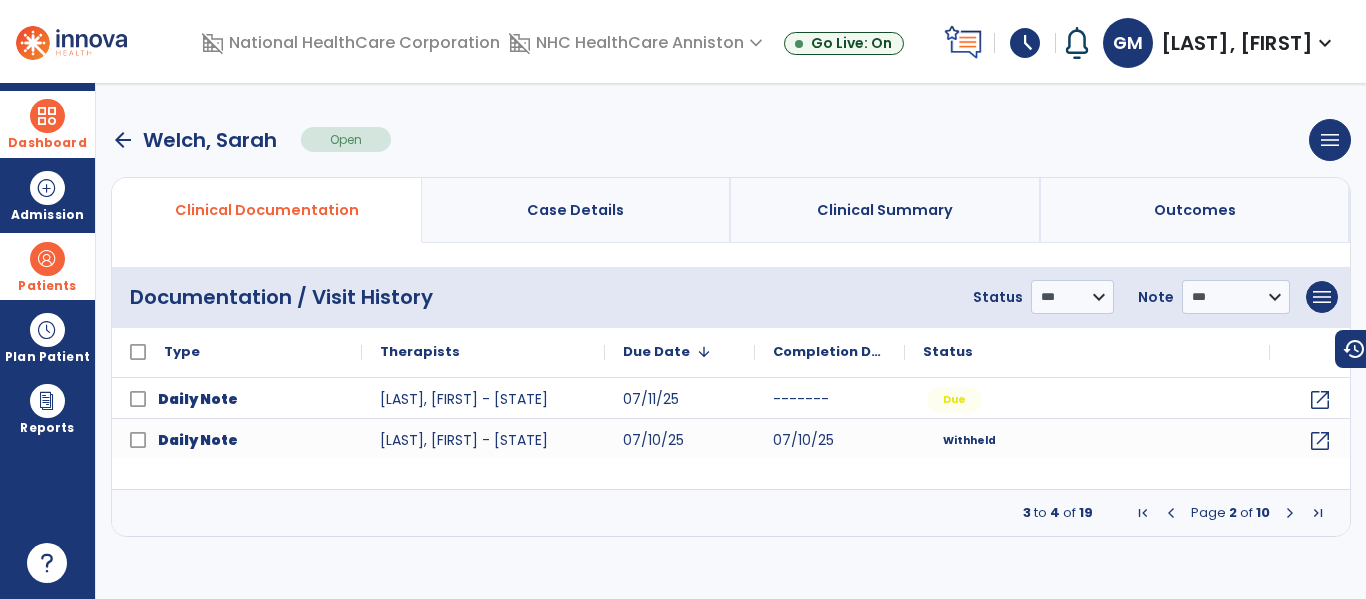 click at bounding box center (1290, 513) 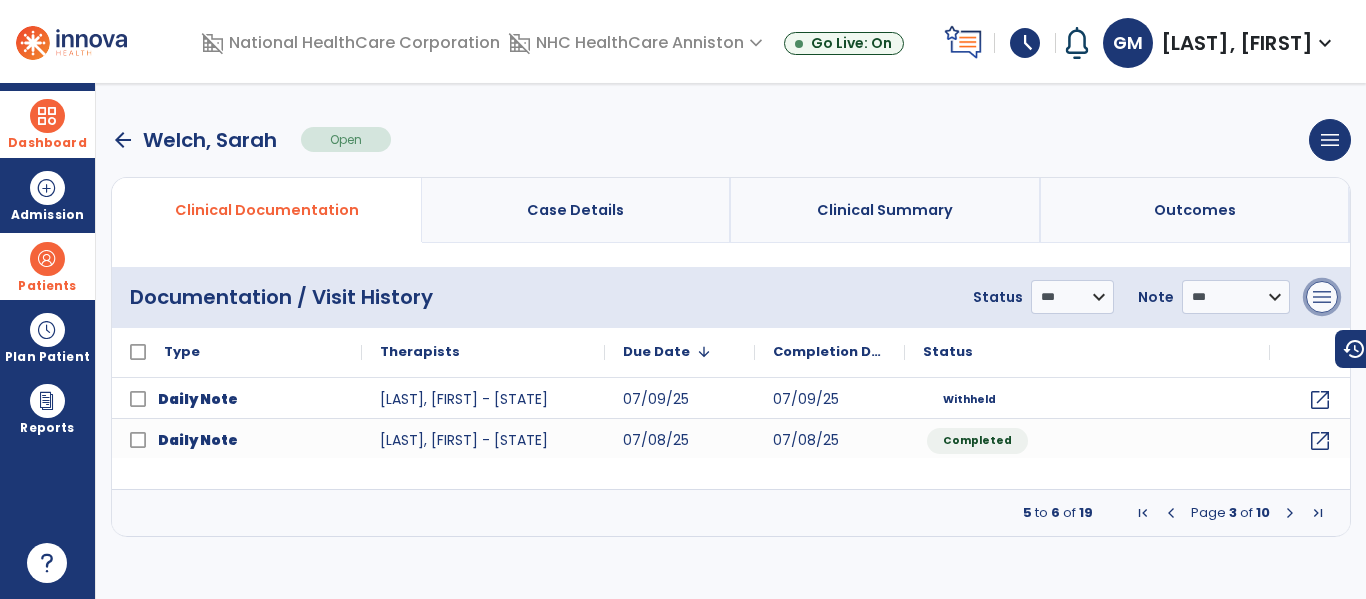 click on "menu" at bounding box center (1322, 297) 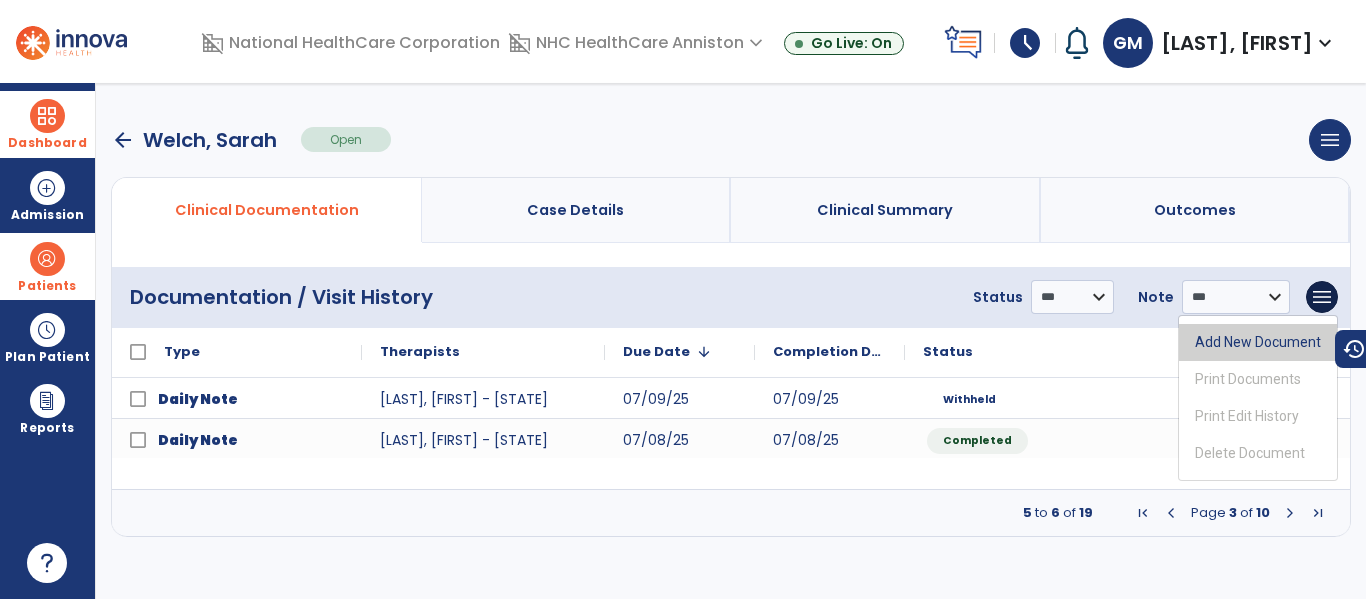 click on "Add New Document" at bounding box center (1258, 342) 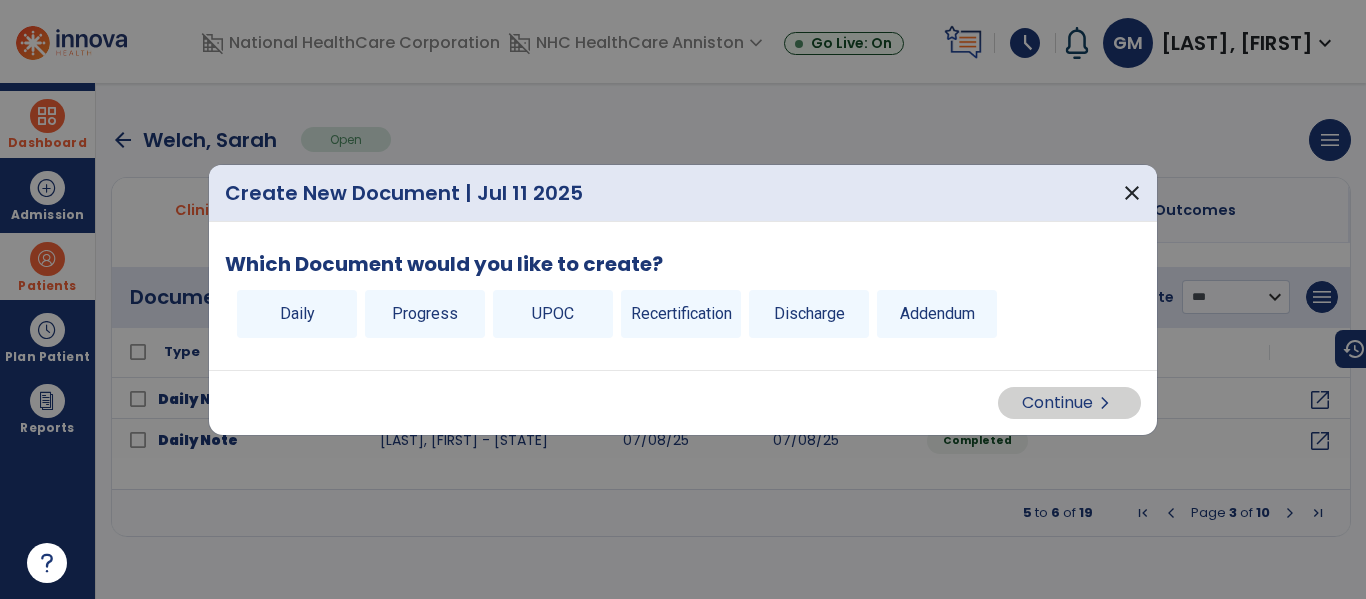 click on "Discharge" at bounding box center [809, 314] 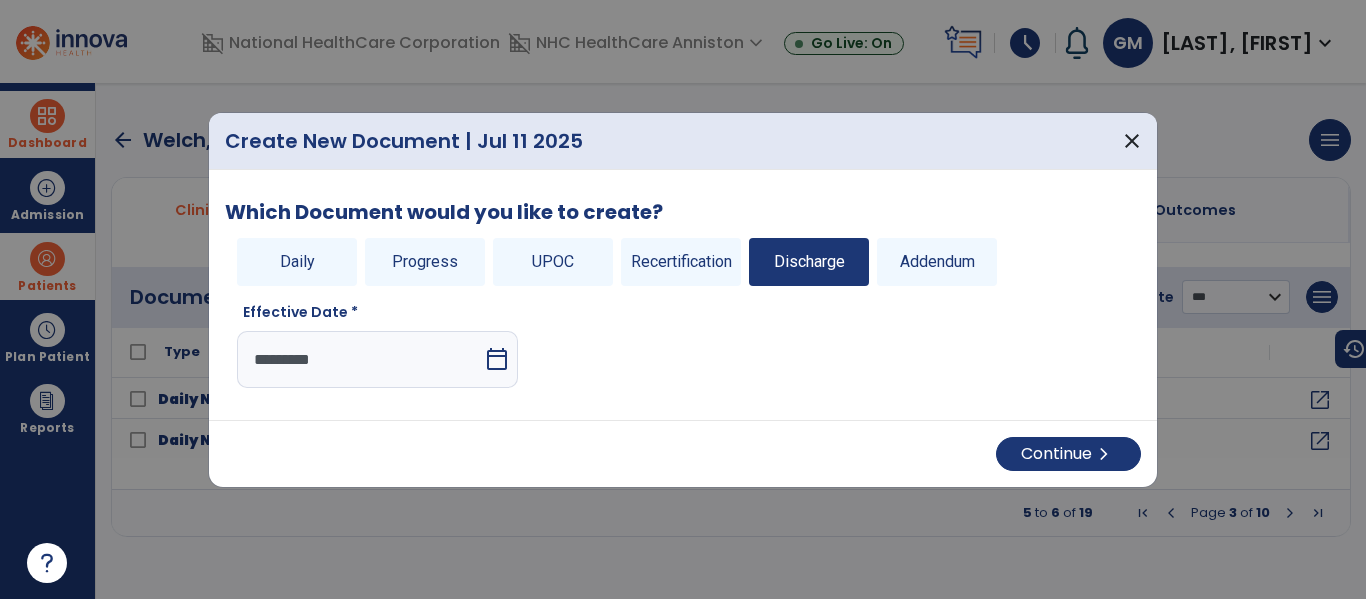 click on "calendar_today" at bounding box center [497, 359] 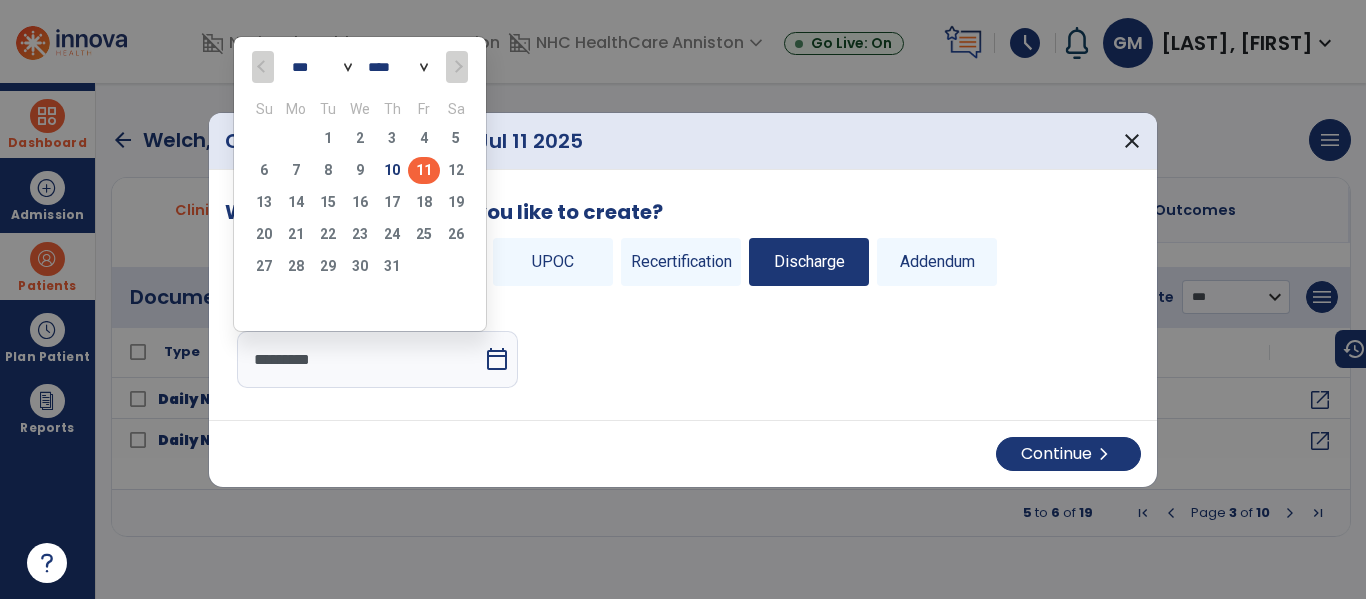 click on "10" 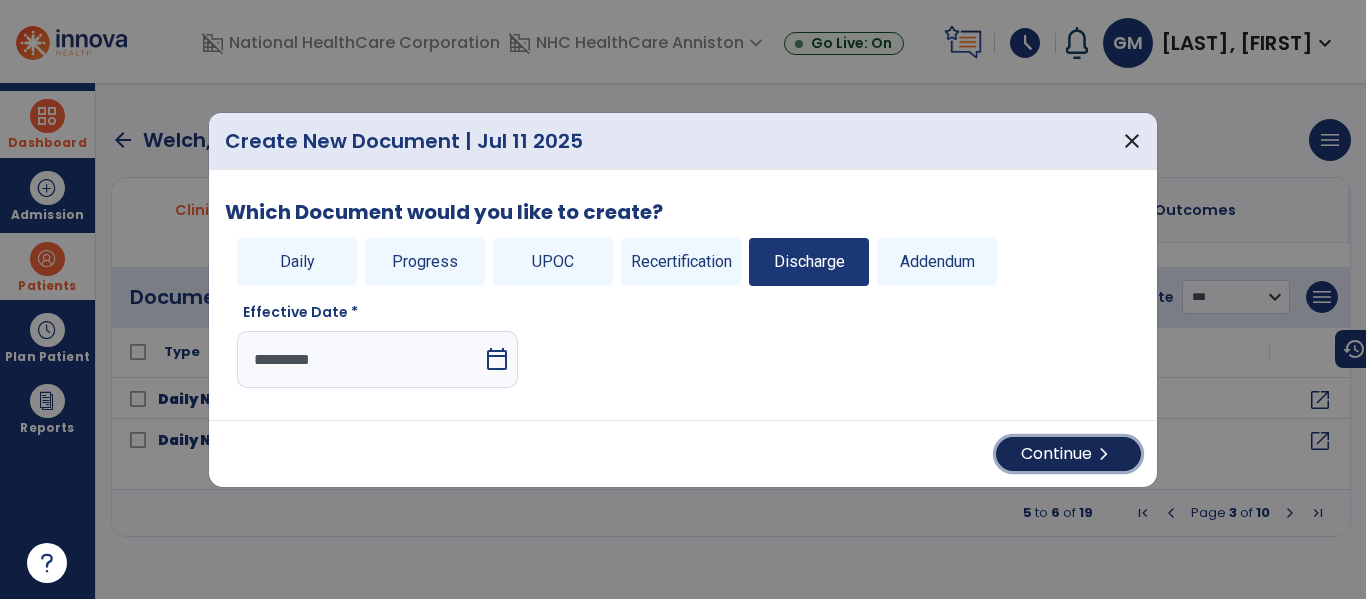 click on "Continue   chevron_right" at bounding box center (1068, 454) 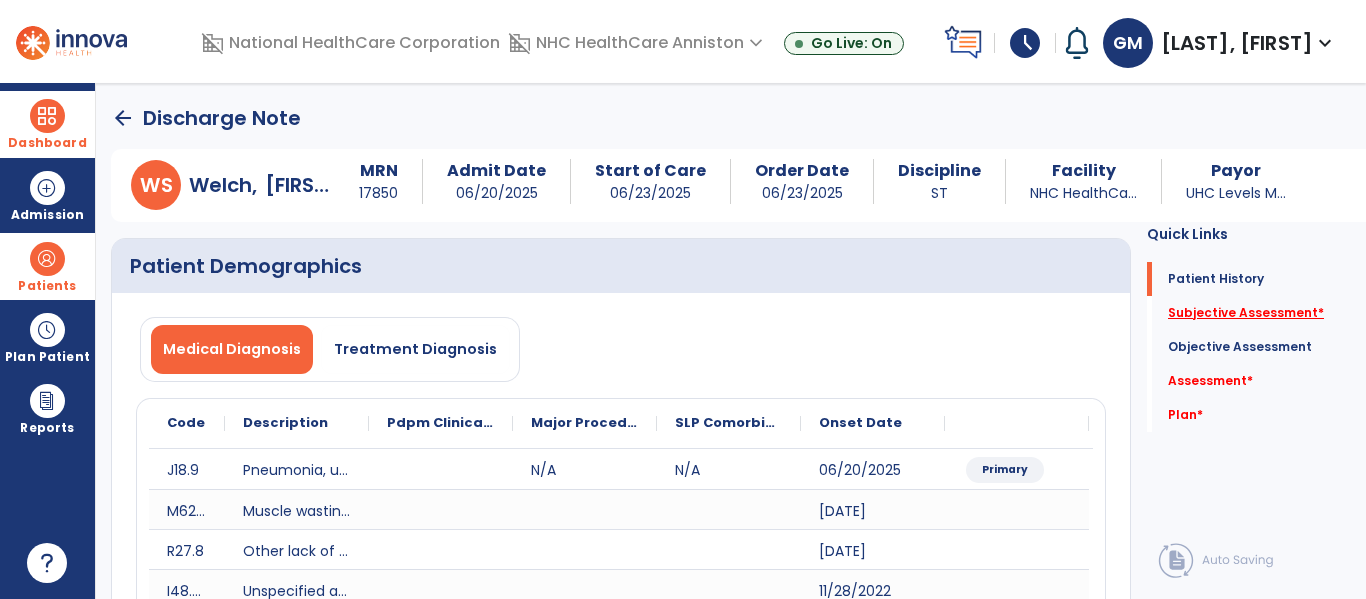 click on "Subjective Assessment   *" 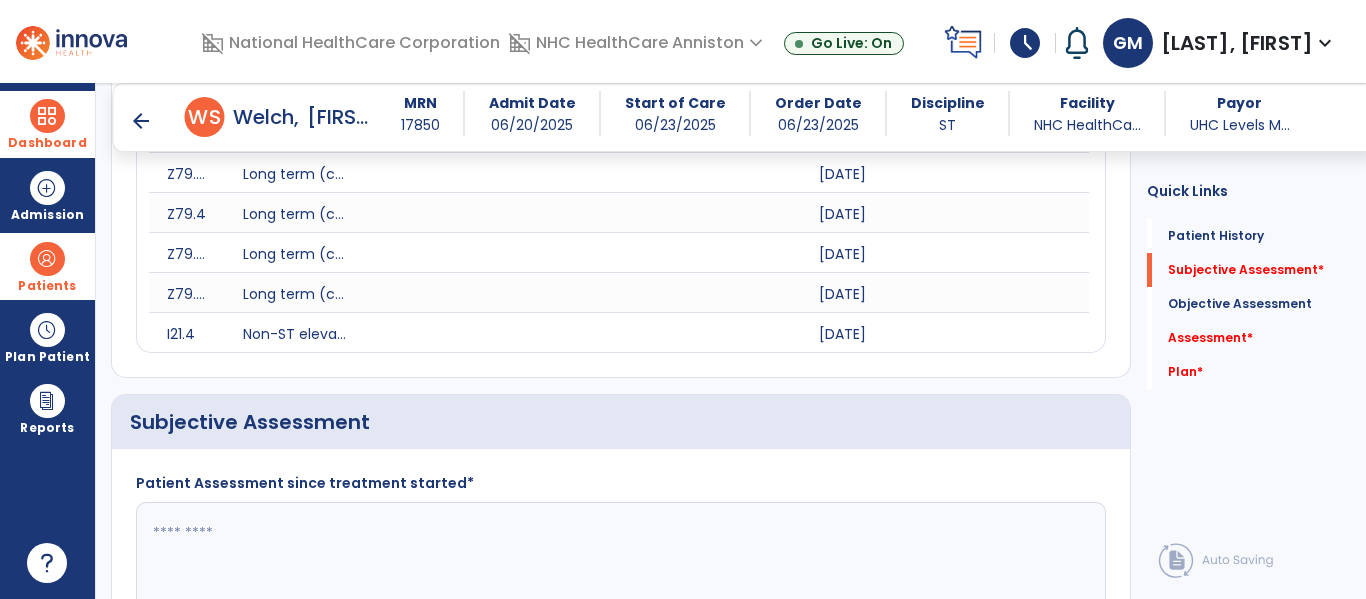 scroll, scrollTop: 1611, scrollLeft: 0, axis: vertical 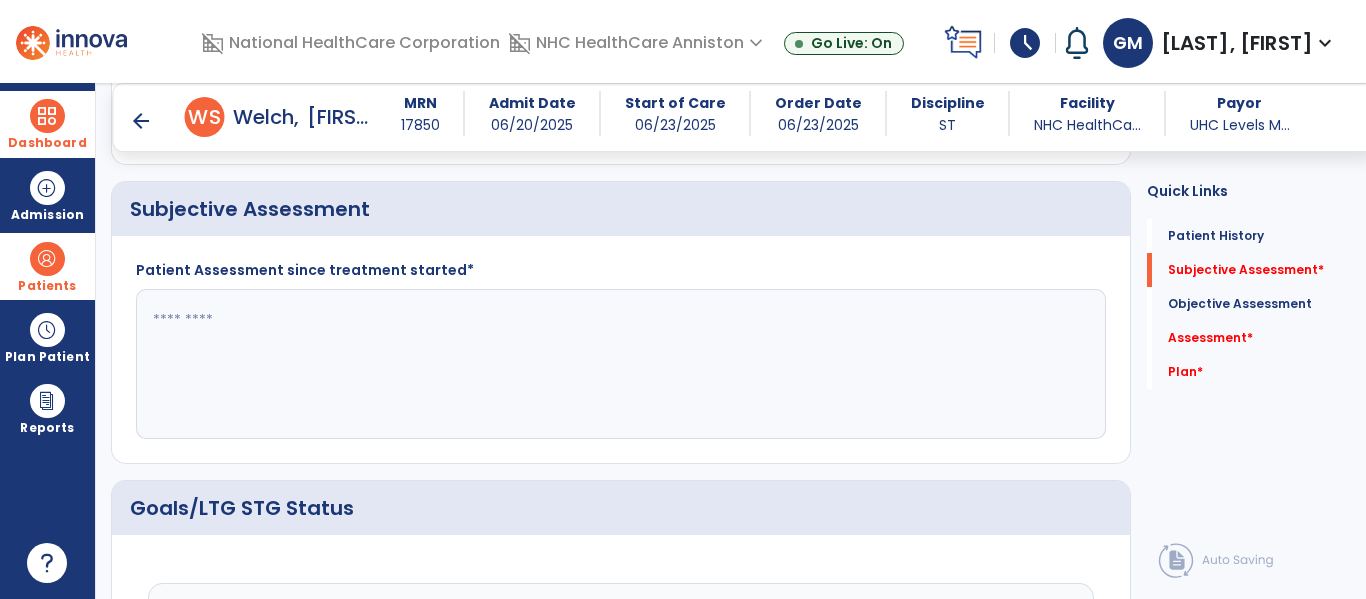 click 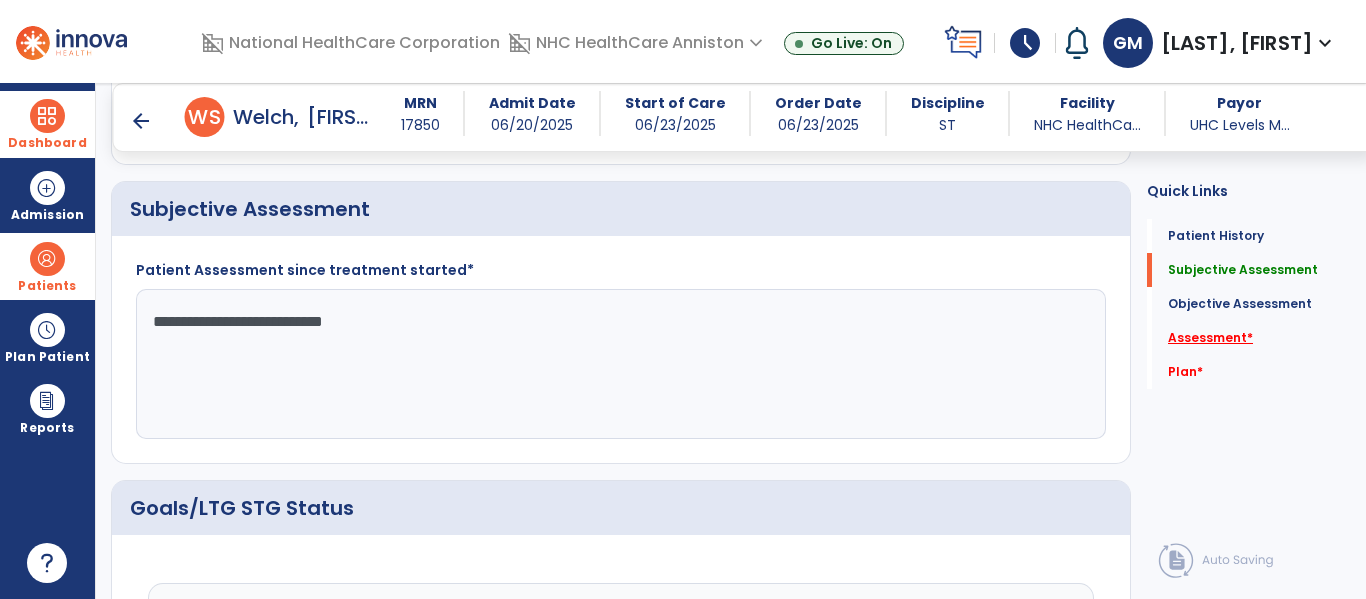 type on "**********" 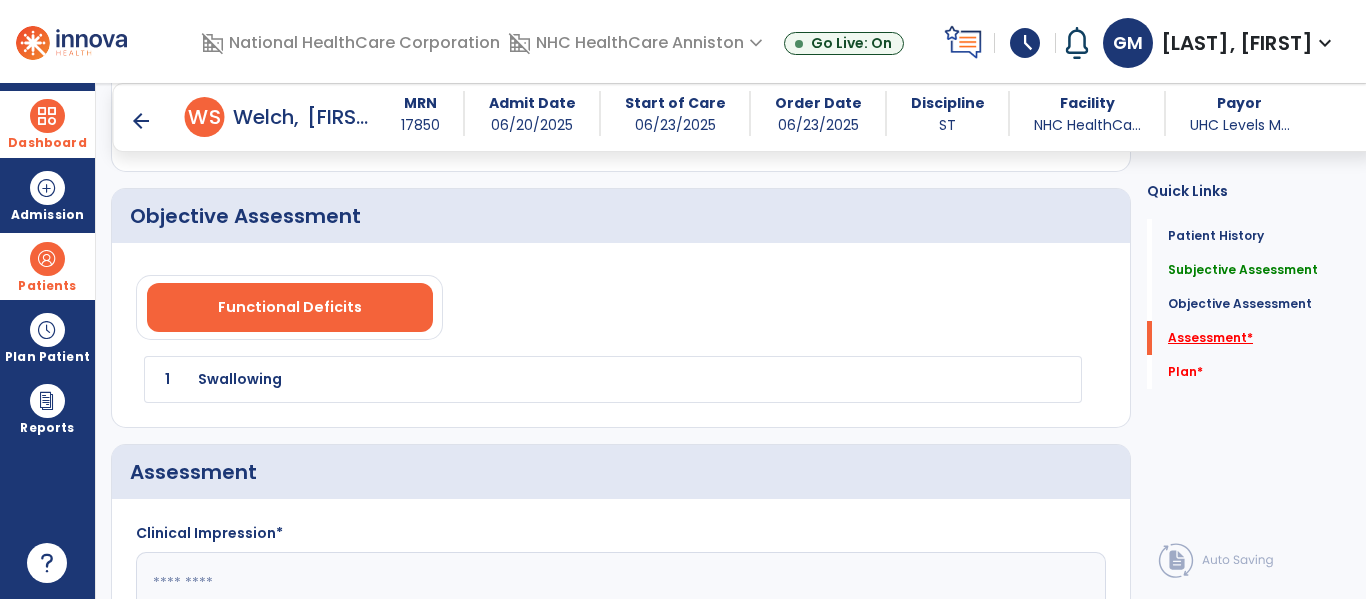 scroll, scrollTop: 2823, scrollLeft: 0, axis: vertical 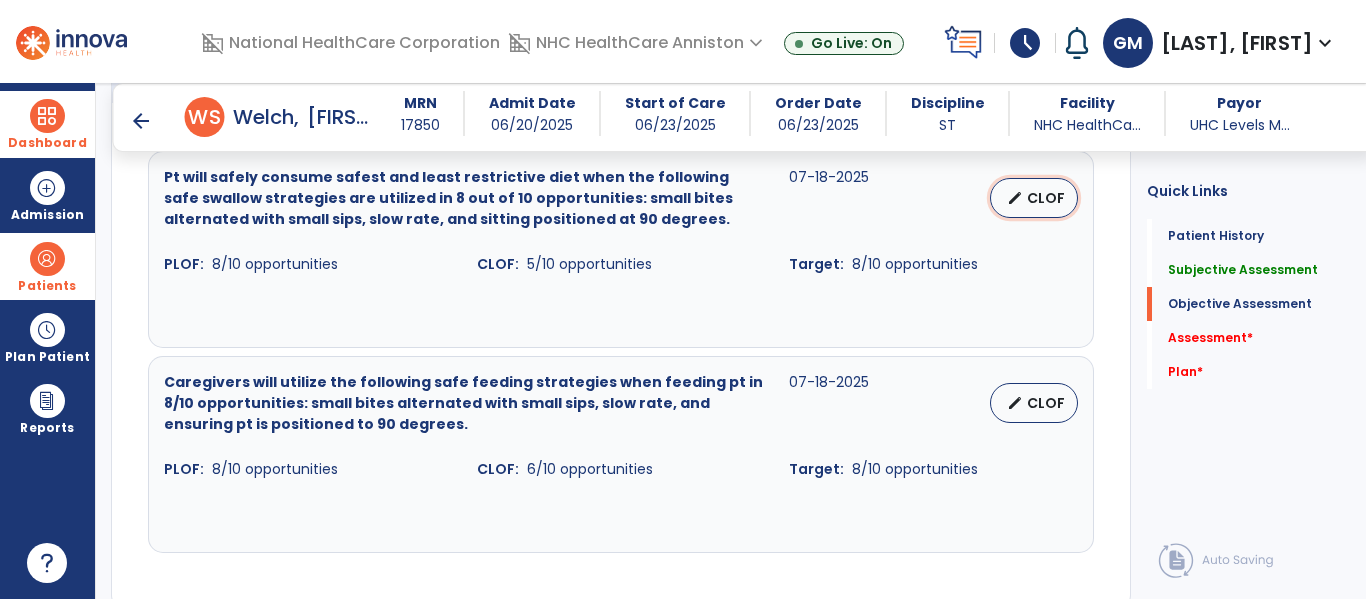 click on "CLOF" at bounding box center (1046, 198) 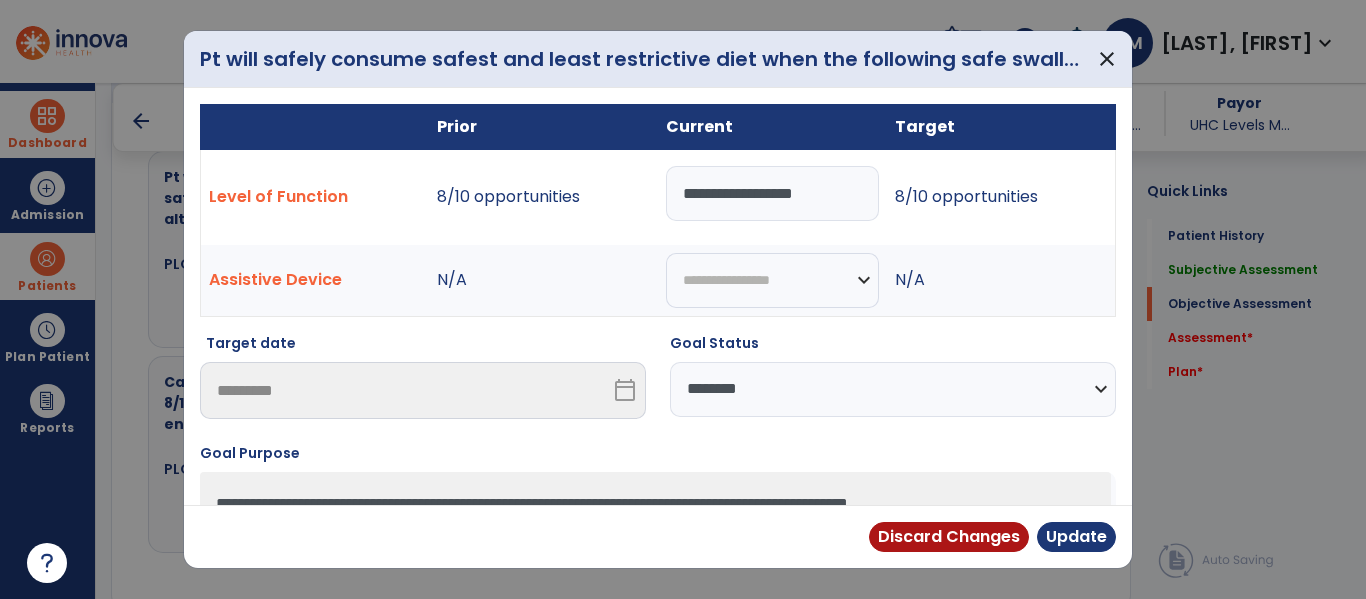 click on "8/10 opportunities" at bounding box center [1001, 197] 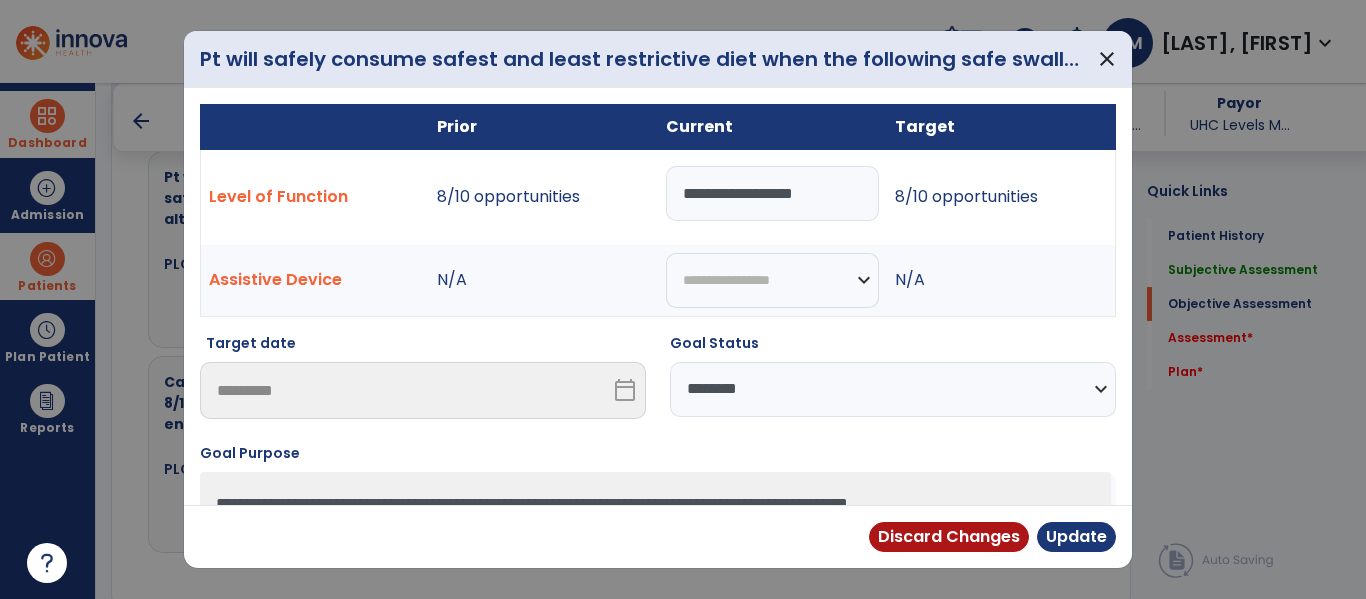 select on "********" 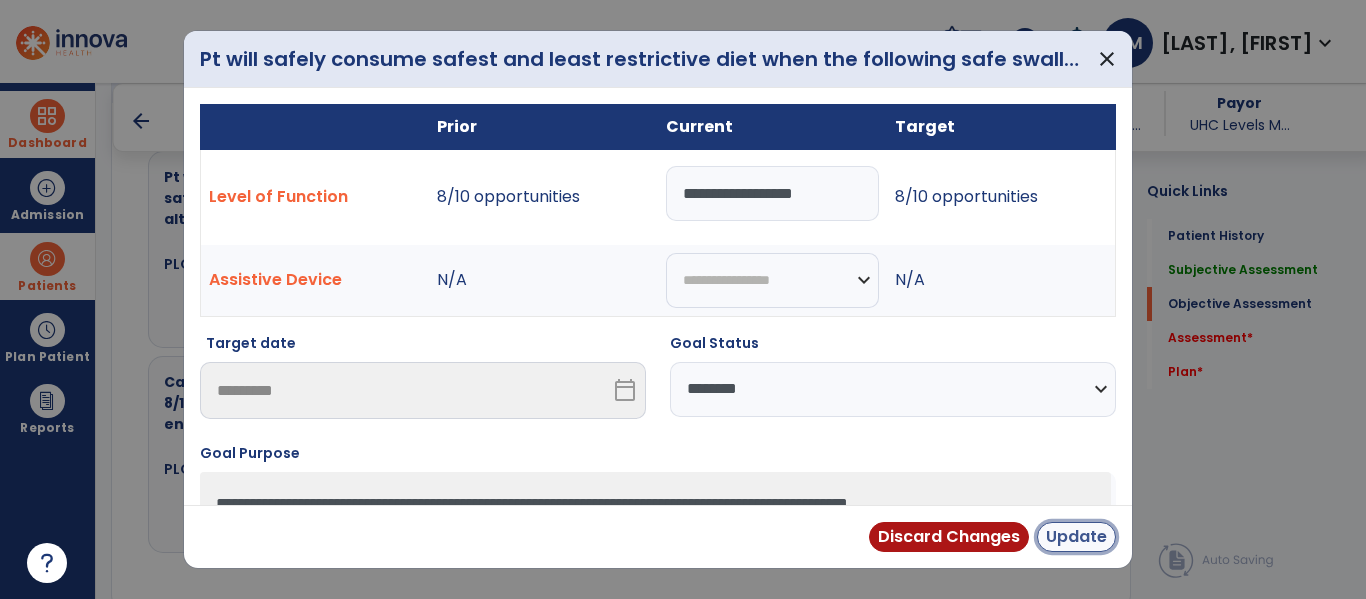 click on "Update" at bounding box center (1076, 537) 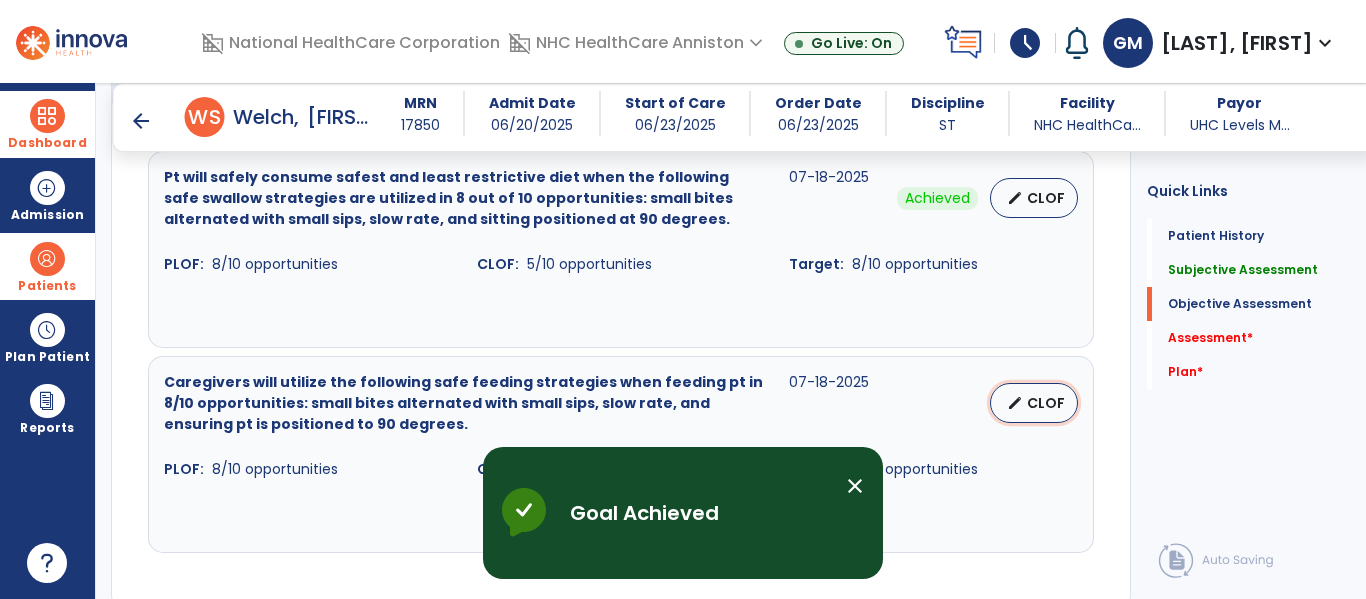 click on "CLOF" at bounding box center (1046, 403) 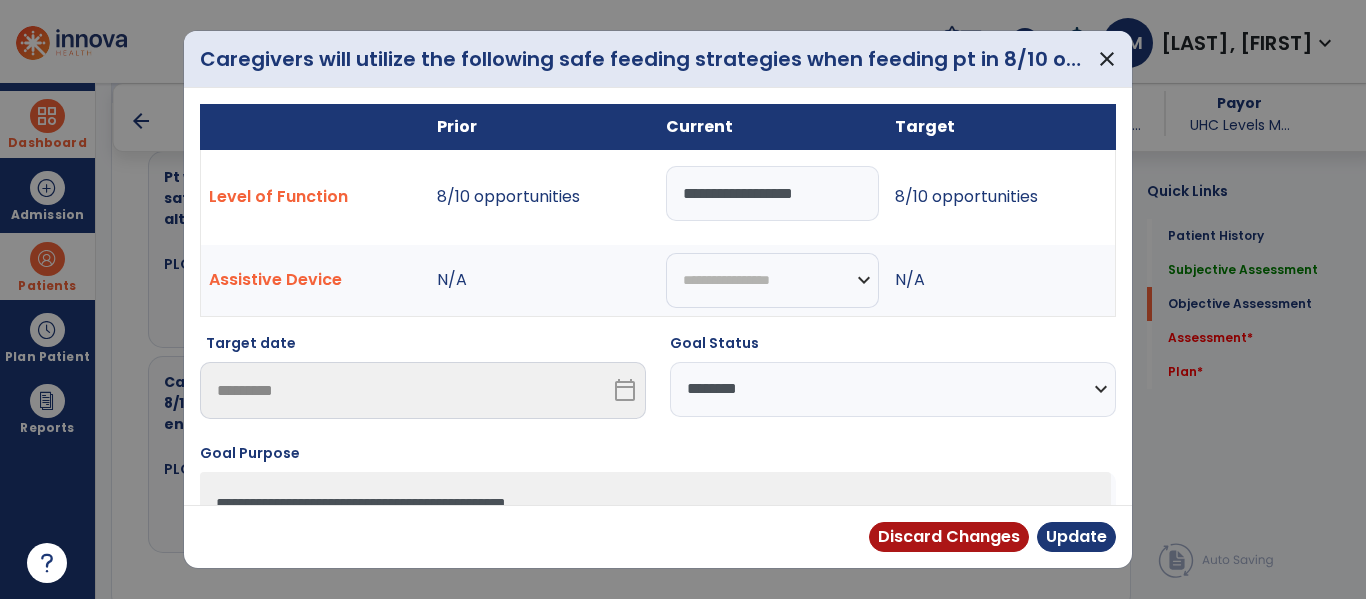 click on "**********" at bounding box center (772, 193) 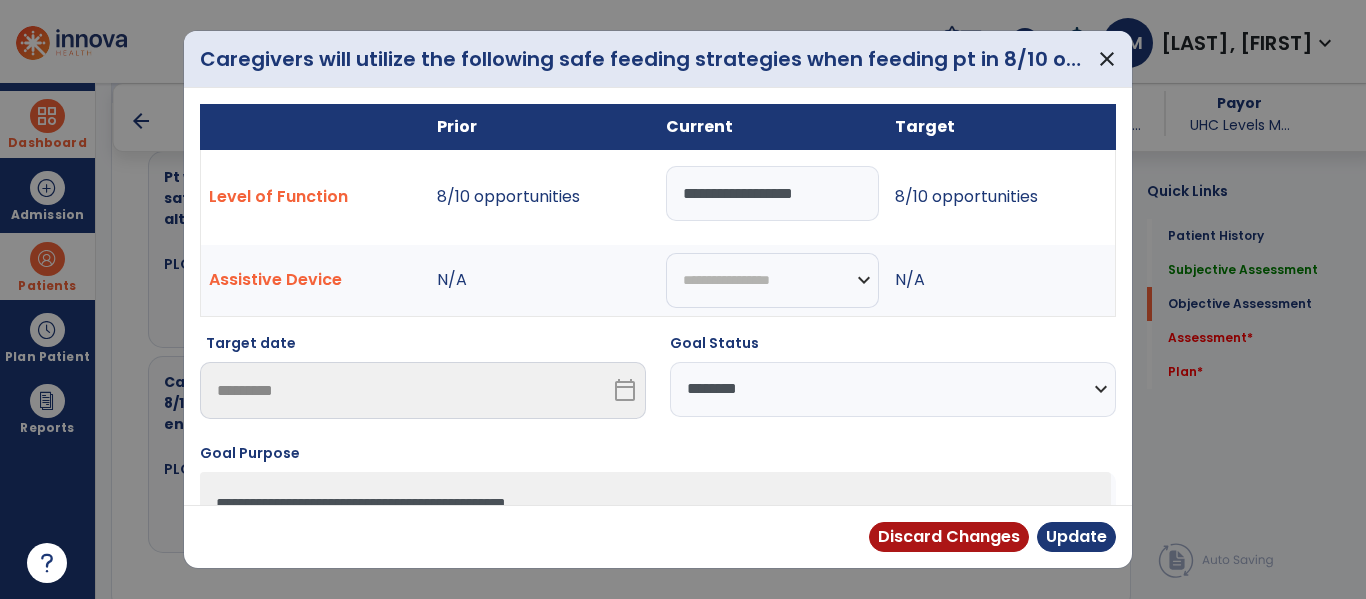 select on "********" 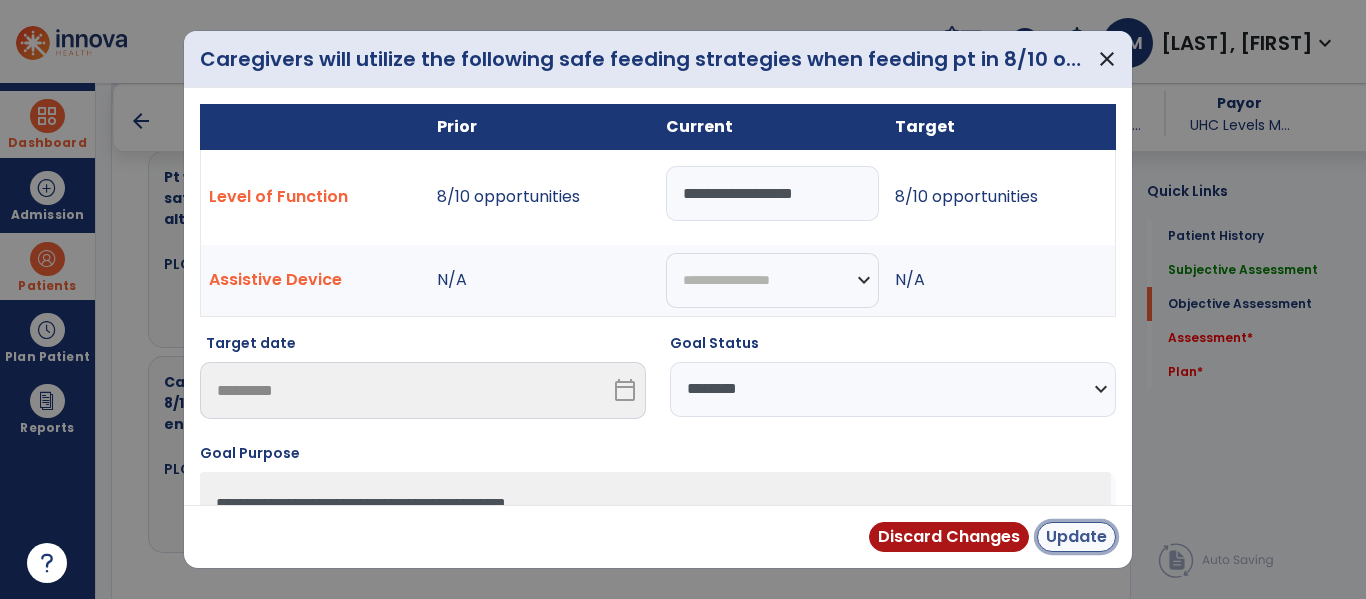 click on "Update" at bounding box center (1076, 537) 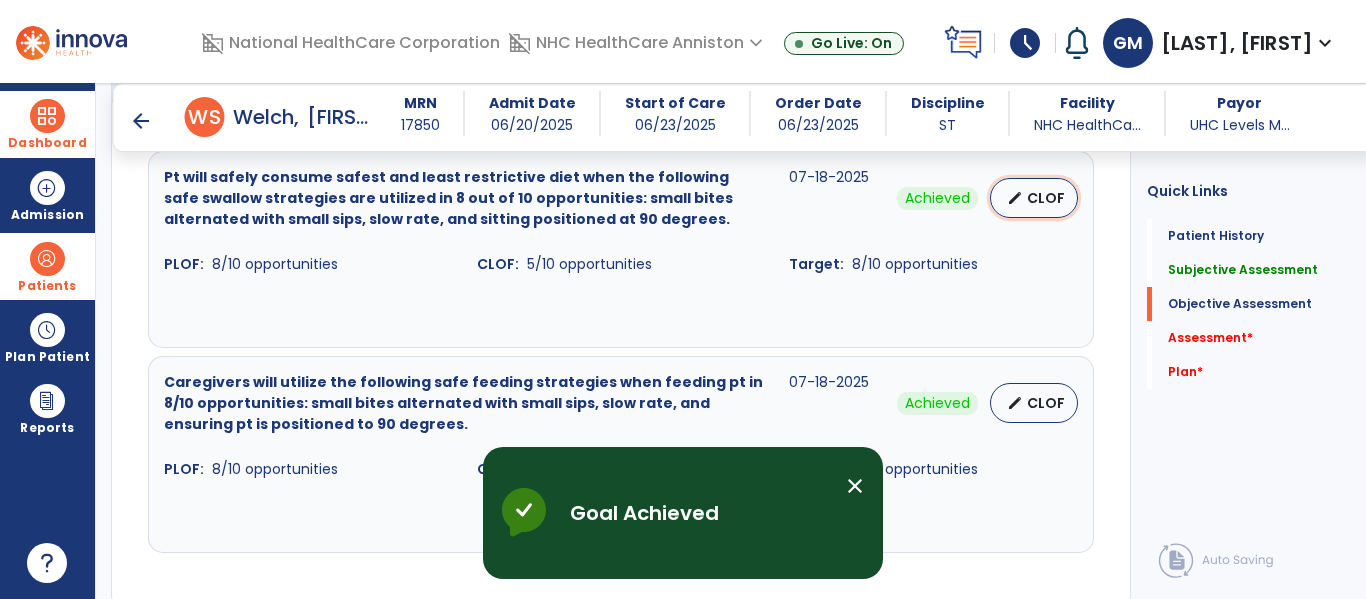 click on "CLOF" at bounding box center (1046, 198) 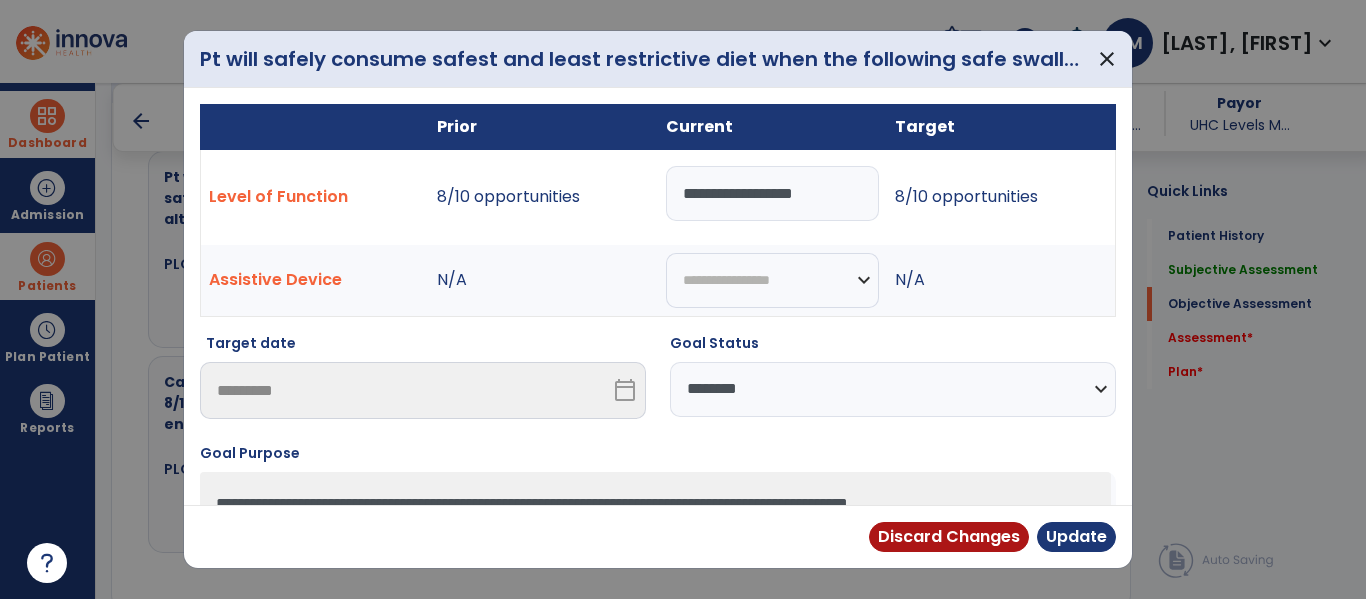 click on "**********" at bounding box center [772, 193] 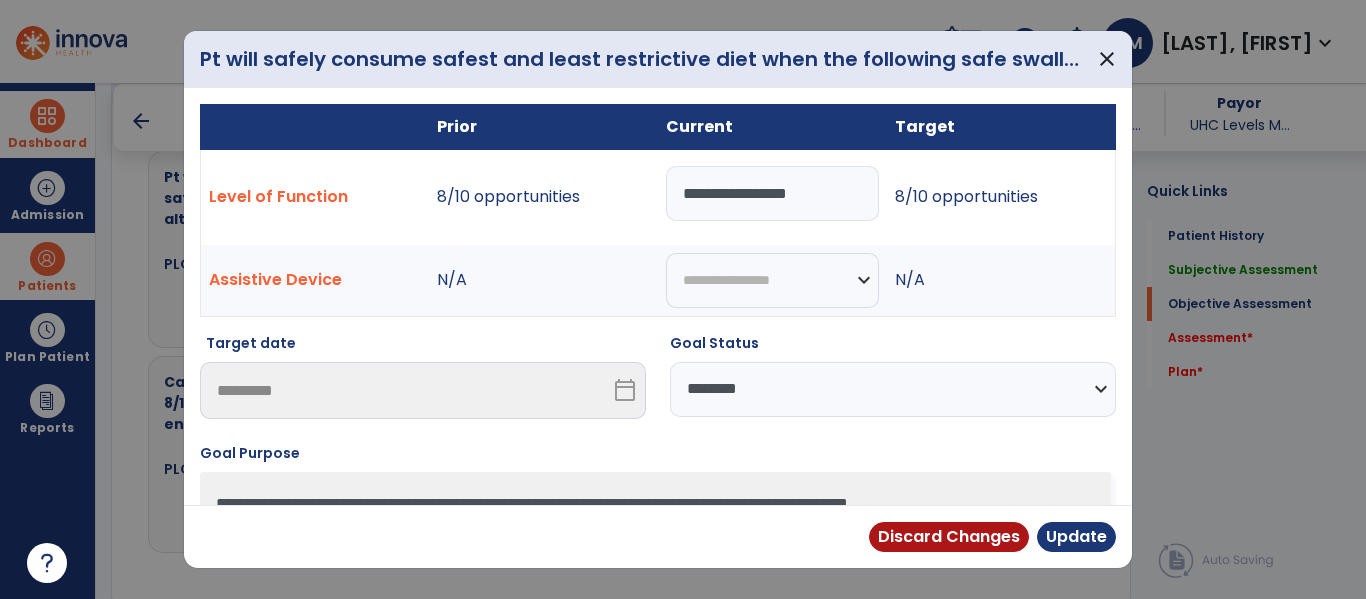 type on "**********" 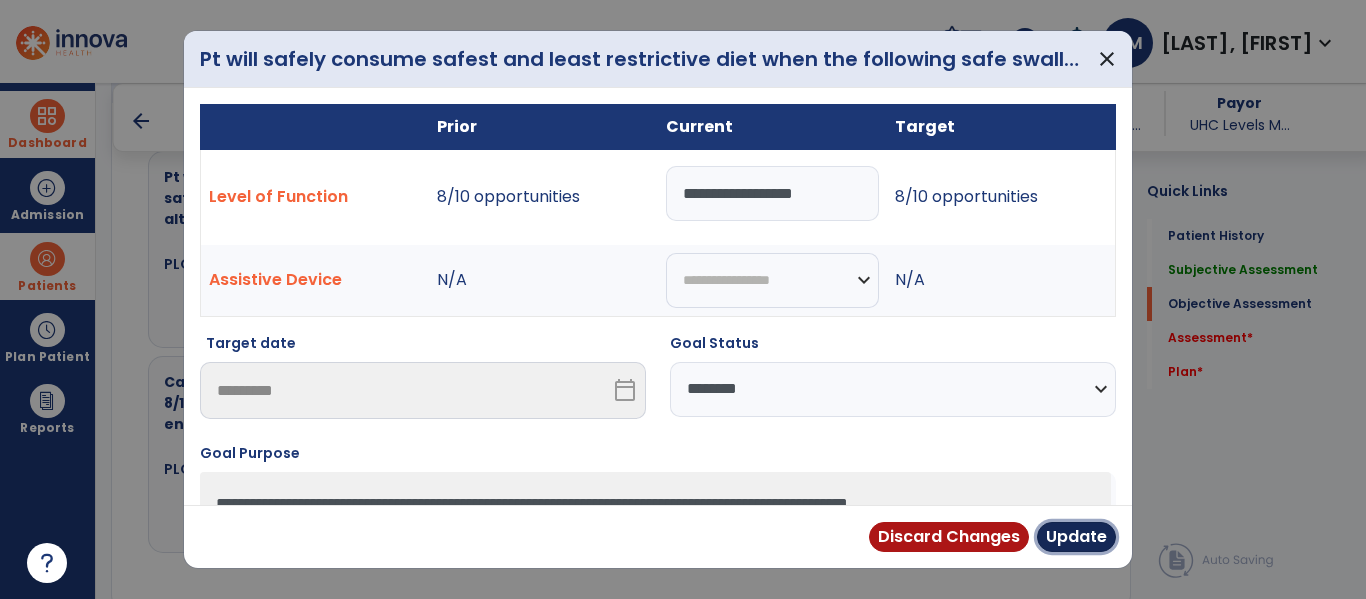 click on "Update" at bounding box center (1076, 537) 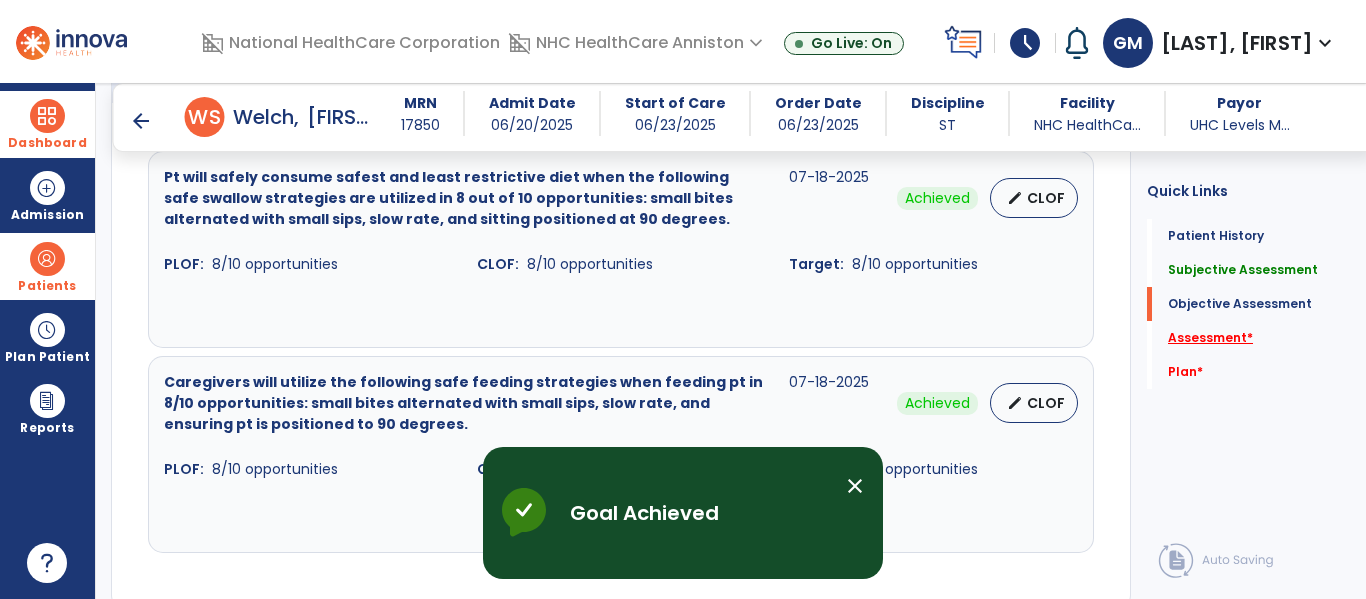 click on "Assessment   *" 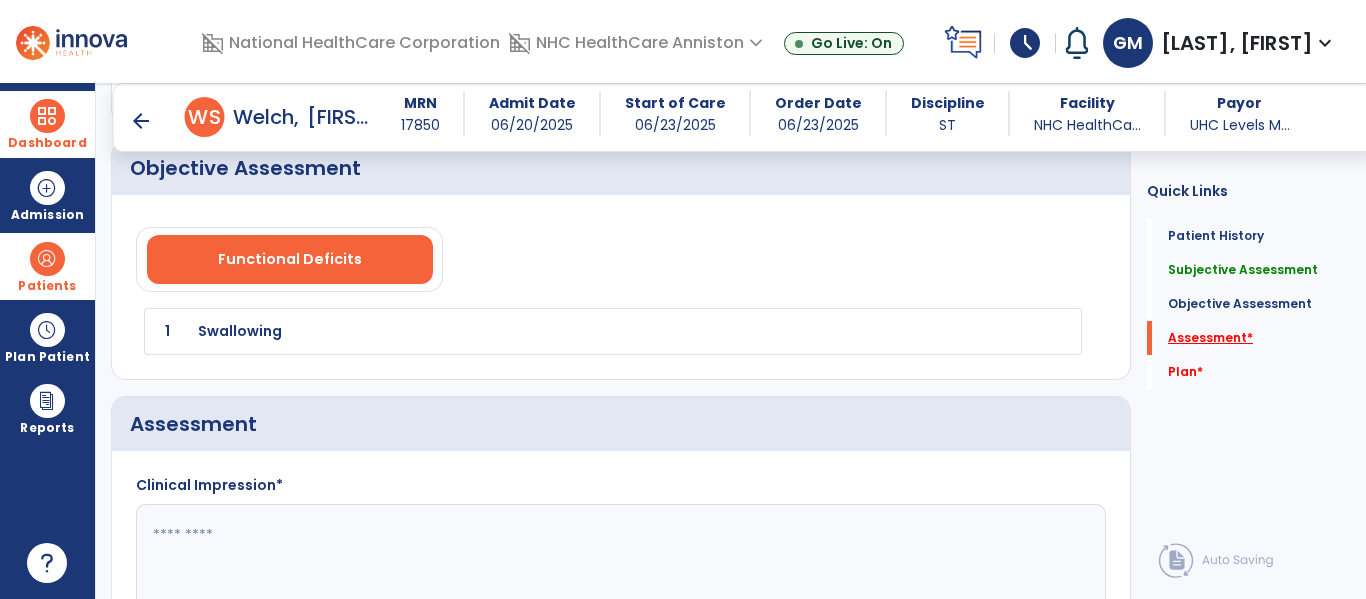 scroll, scrollTop: 2823, scrollLeft: 0, axis: vertical 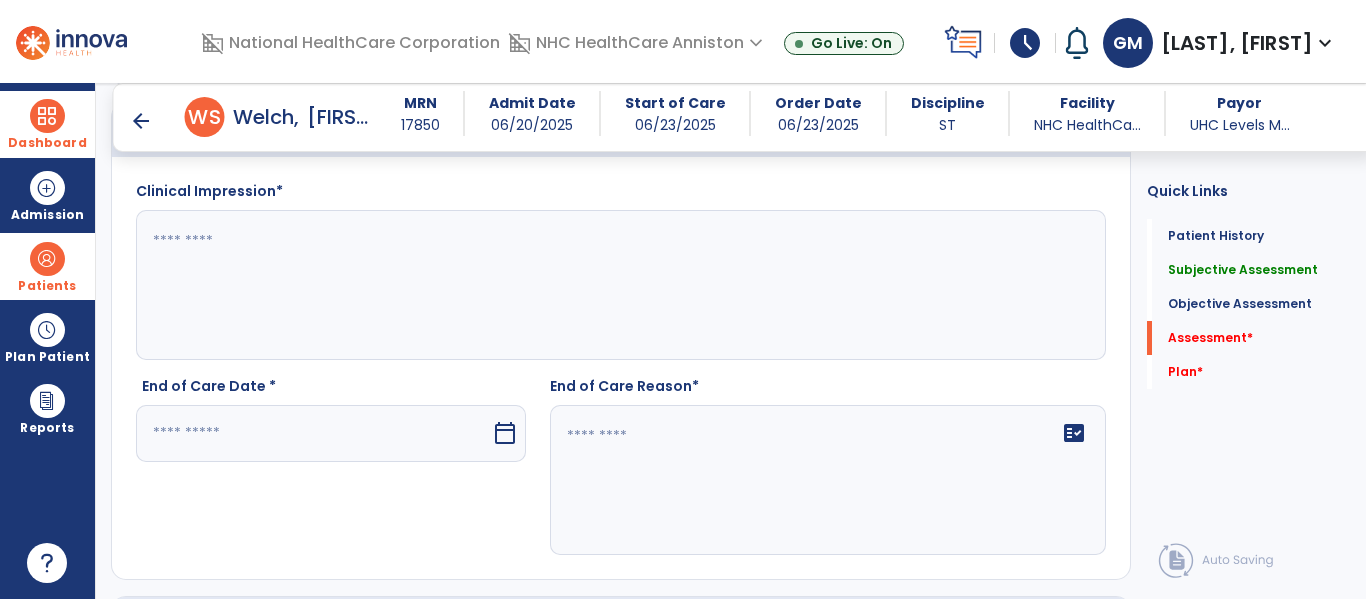 click 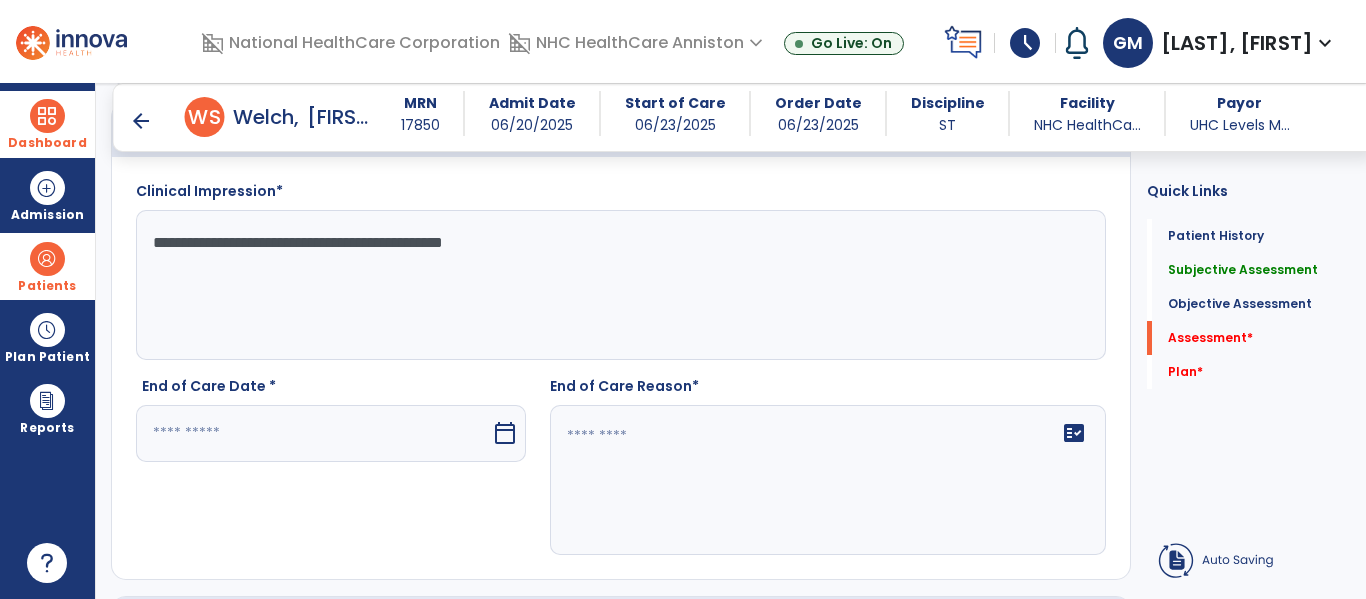 type on "**********" 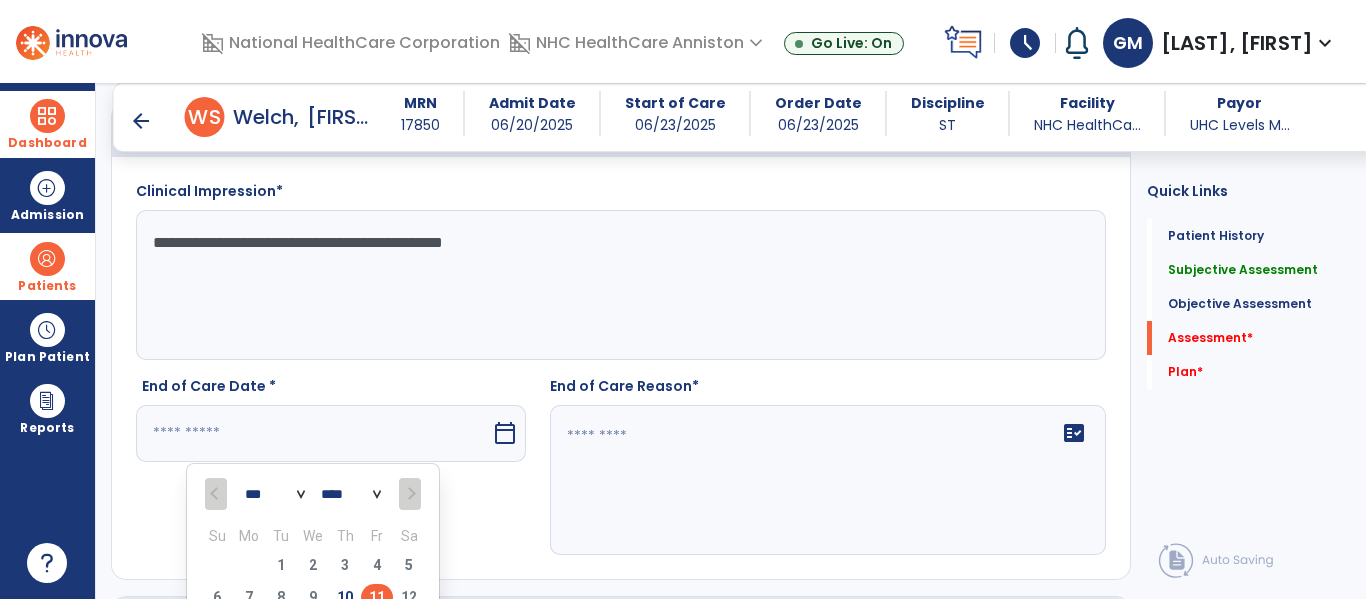 scroll, scrollTop: 2840, scrollLeft: 0, axis: vertical 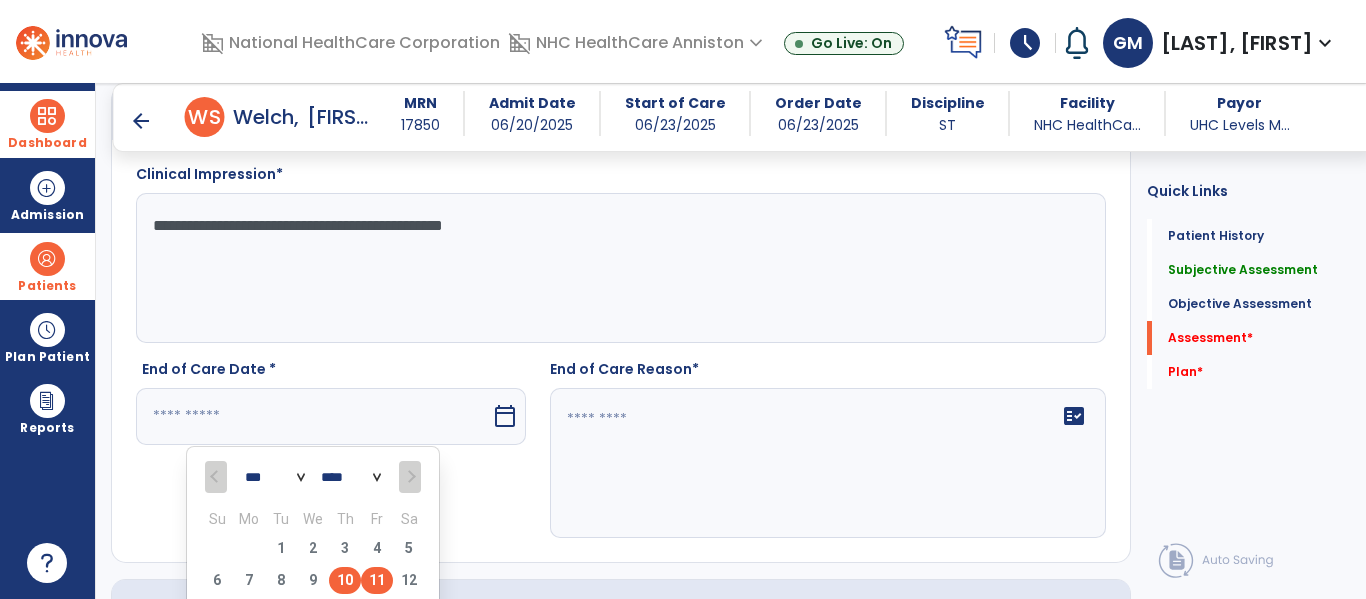 click on "10" at bounding box center (345, 580) 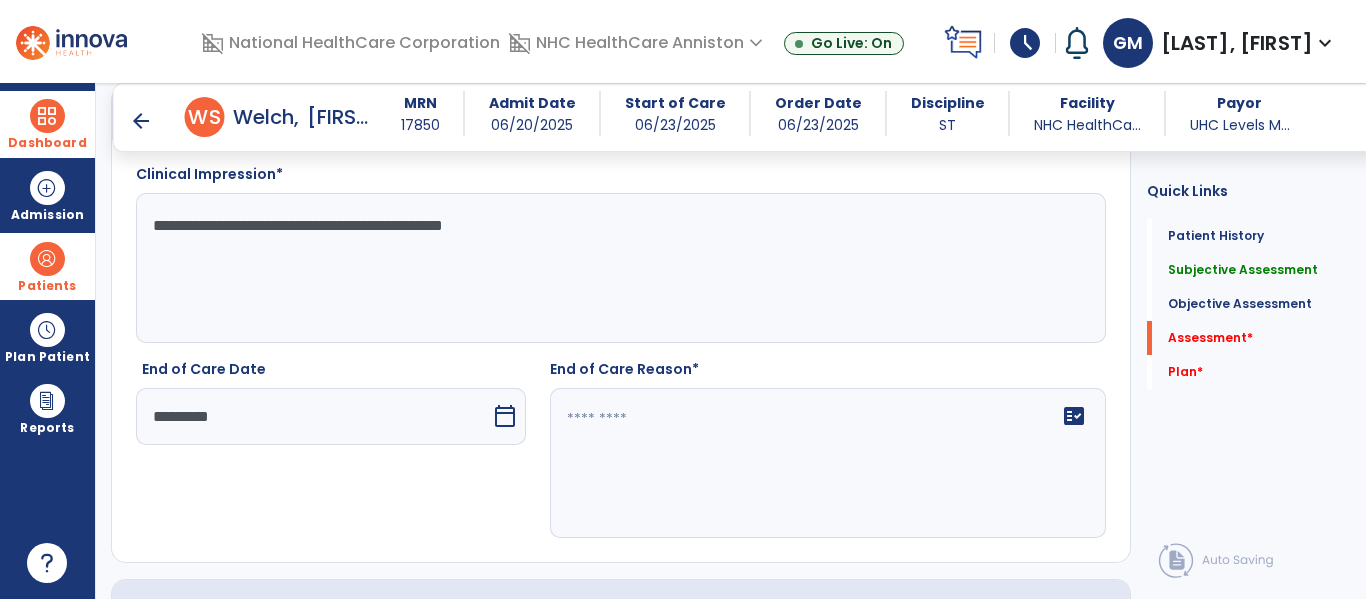 click 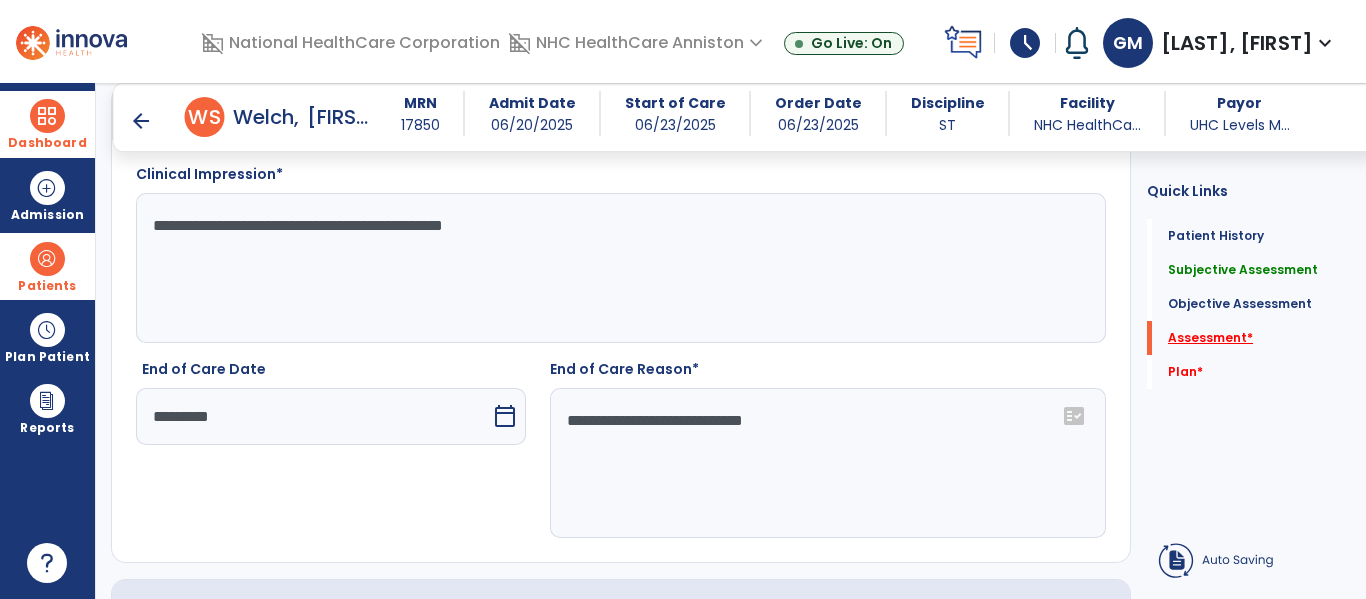 type on "**********" 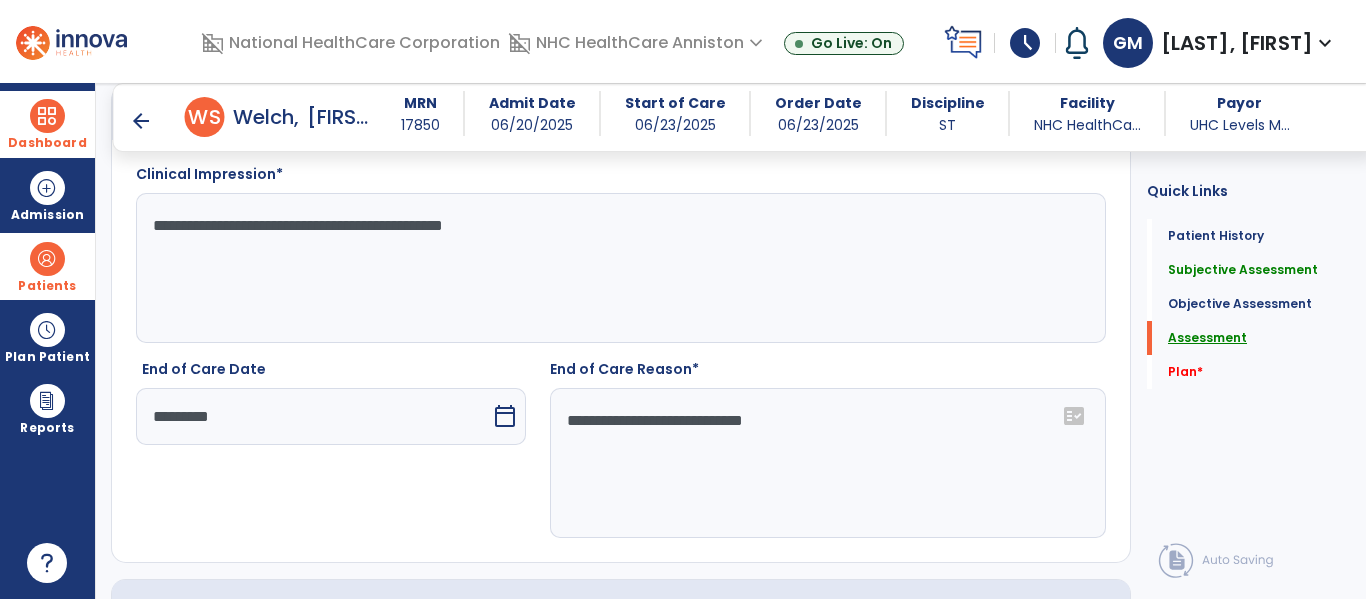 scroll, scrollTop: 2823, scrollLeft: 0, axis: vertical 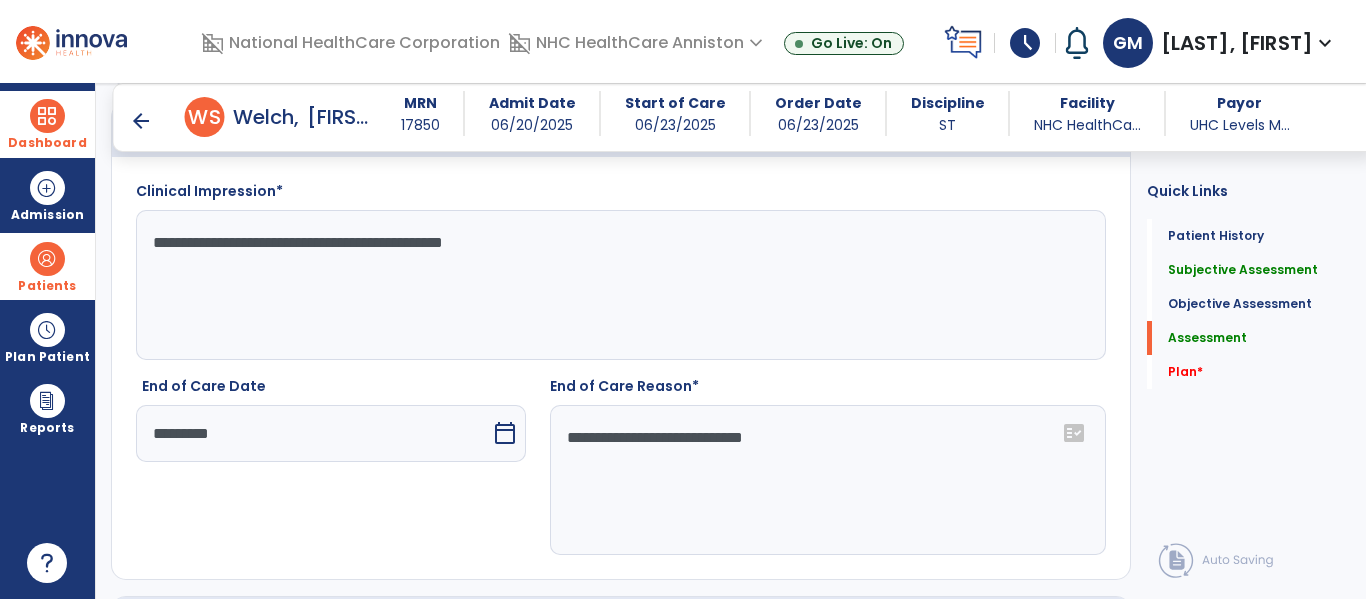 drag, startPoint x: 1075, startPoint y: 299, endPoint x: 1065, endPoint y: 235, distance: 64.77654 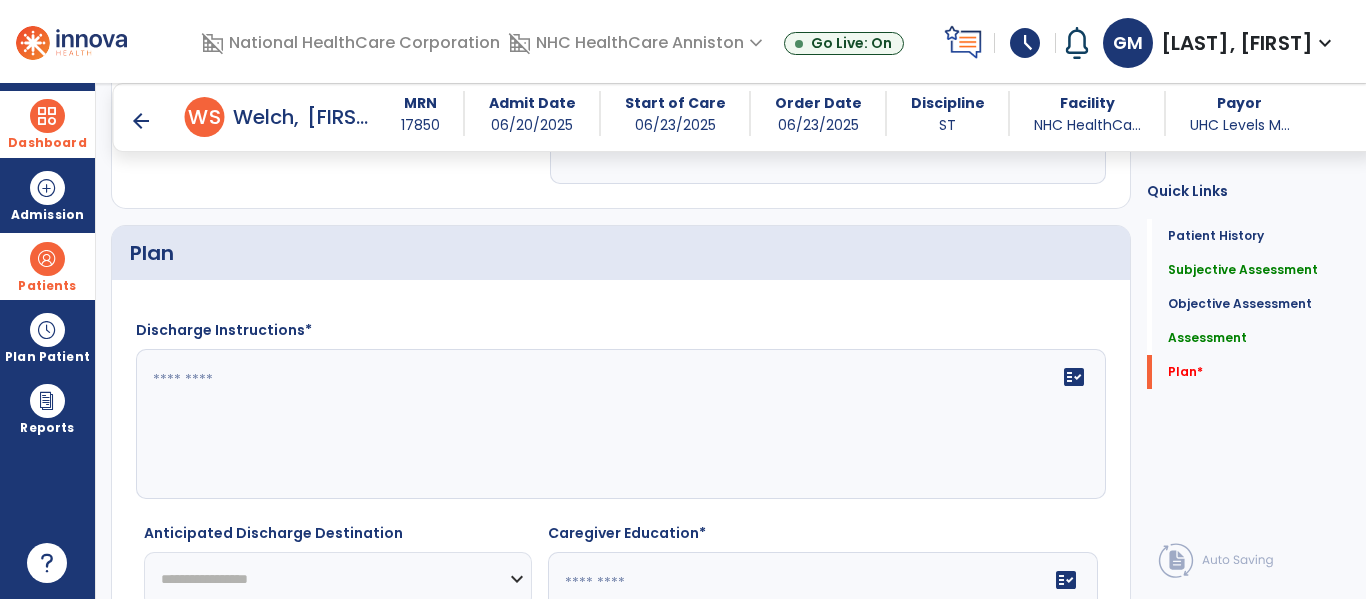 scroll, scrollTop: 3212, scrollLeft: 0, axis: vertical 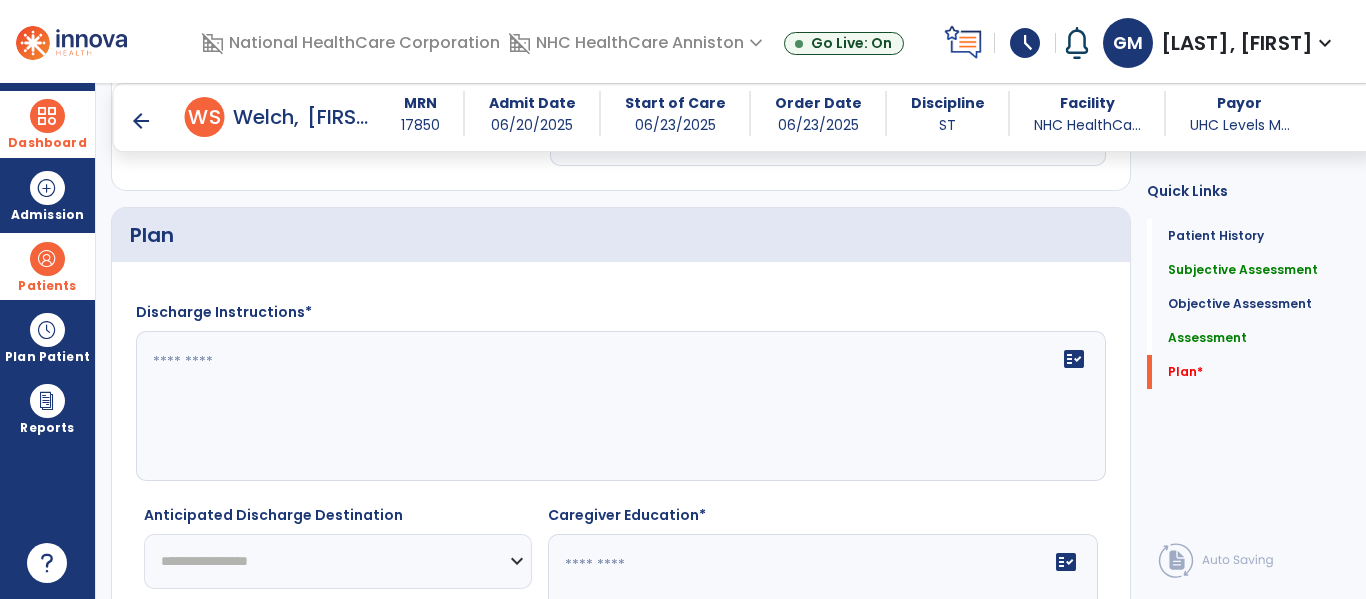 click 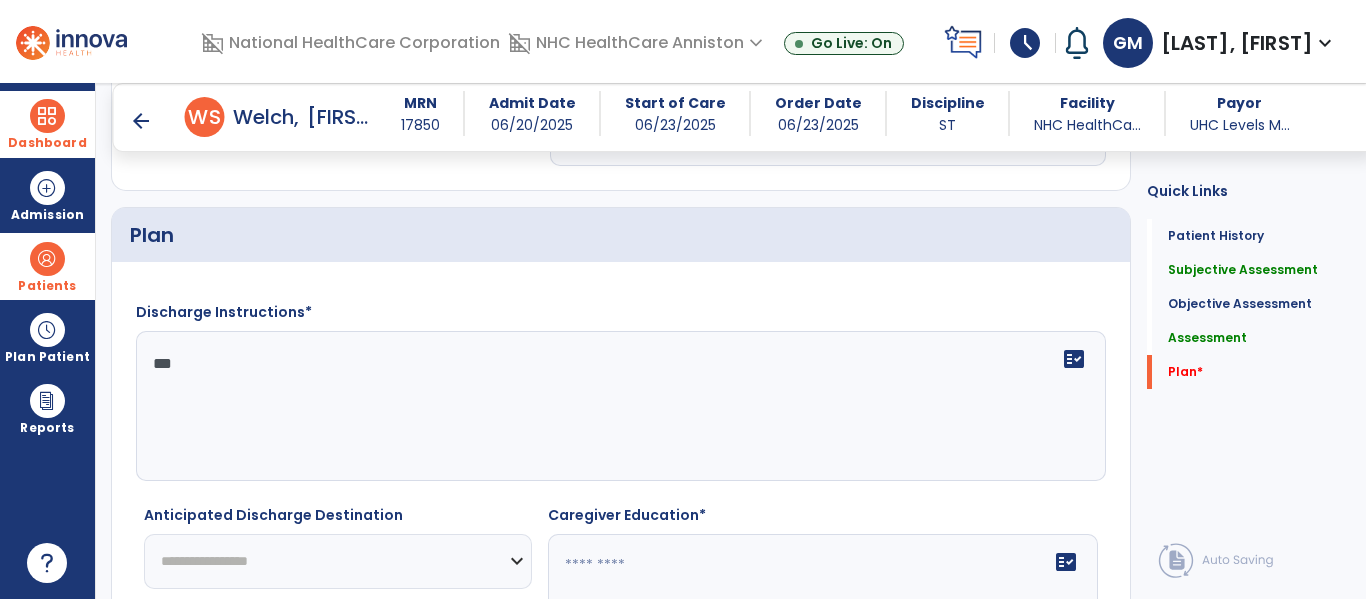 type on "***" 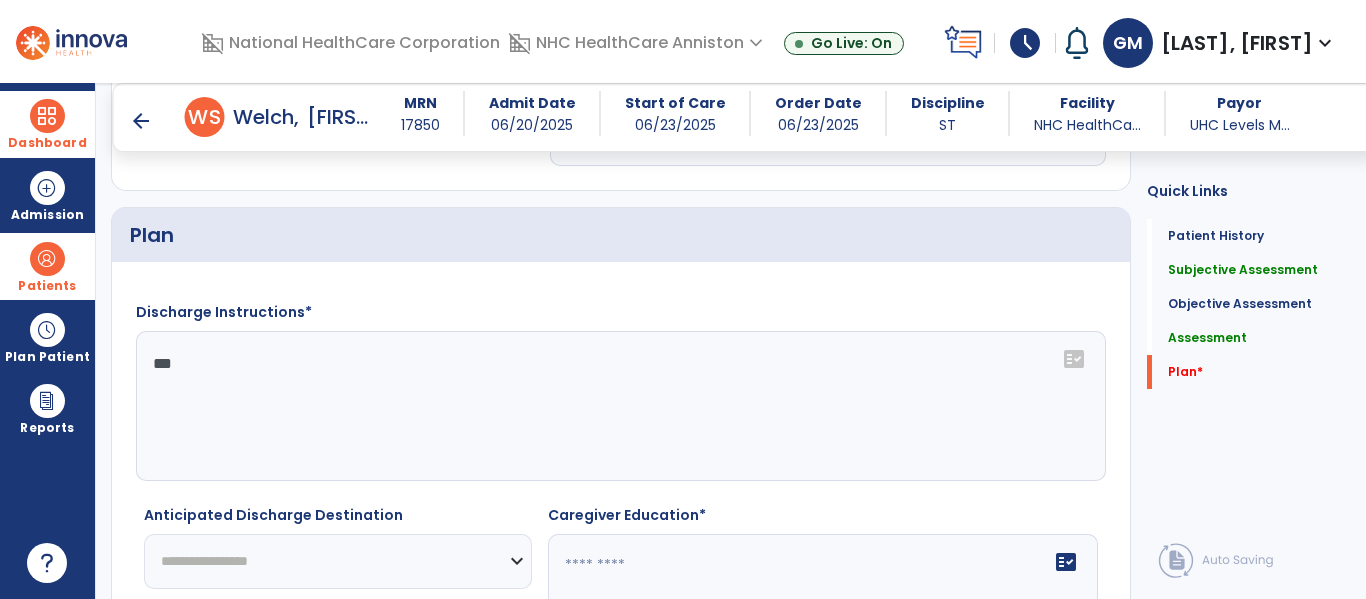 select on "********" 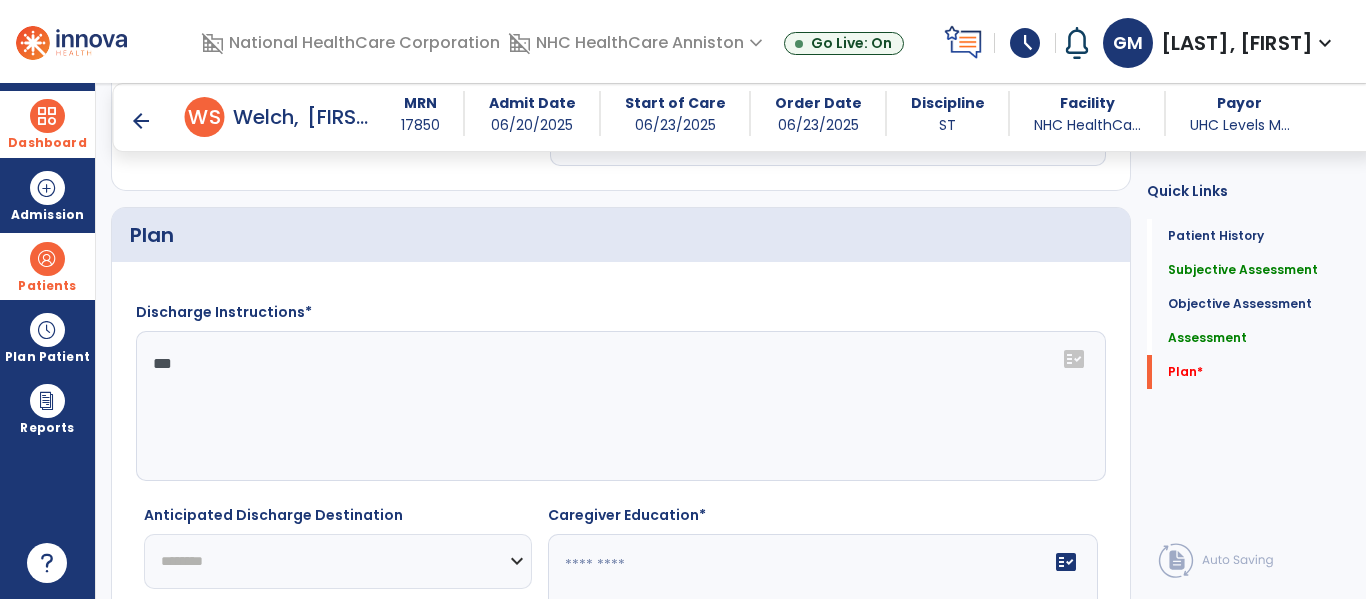 click on "**********" 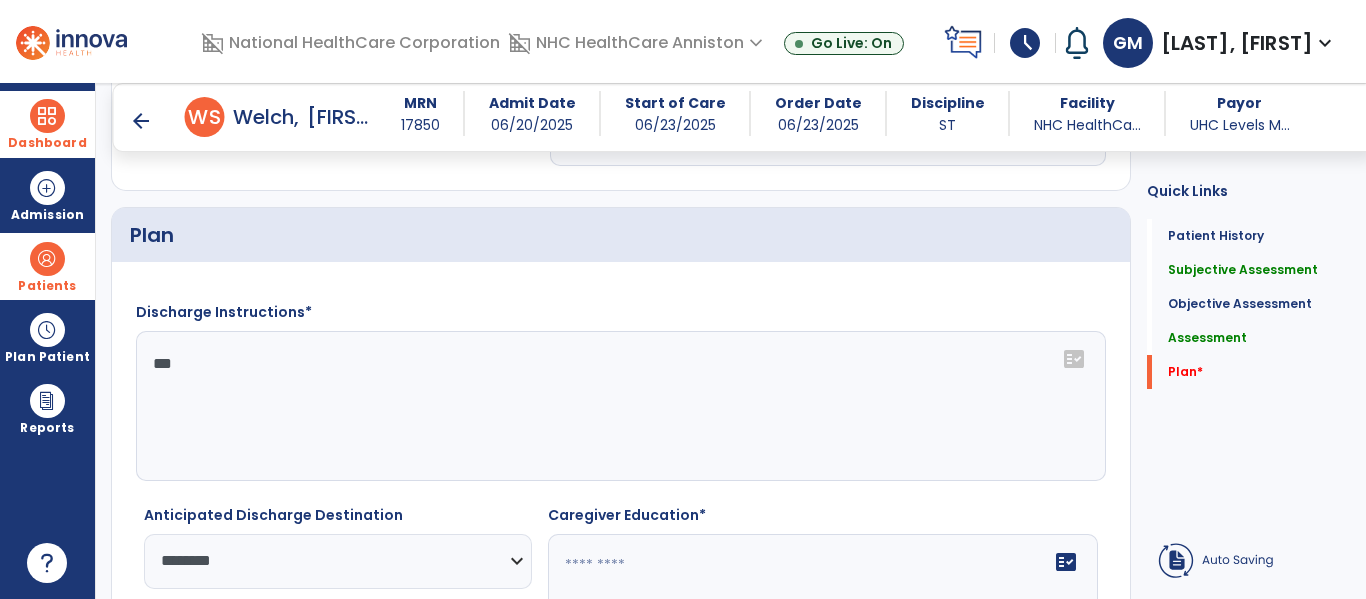 click 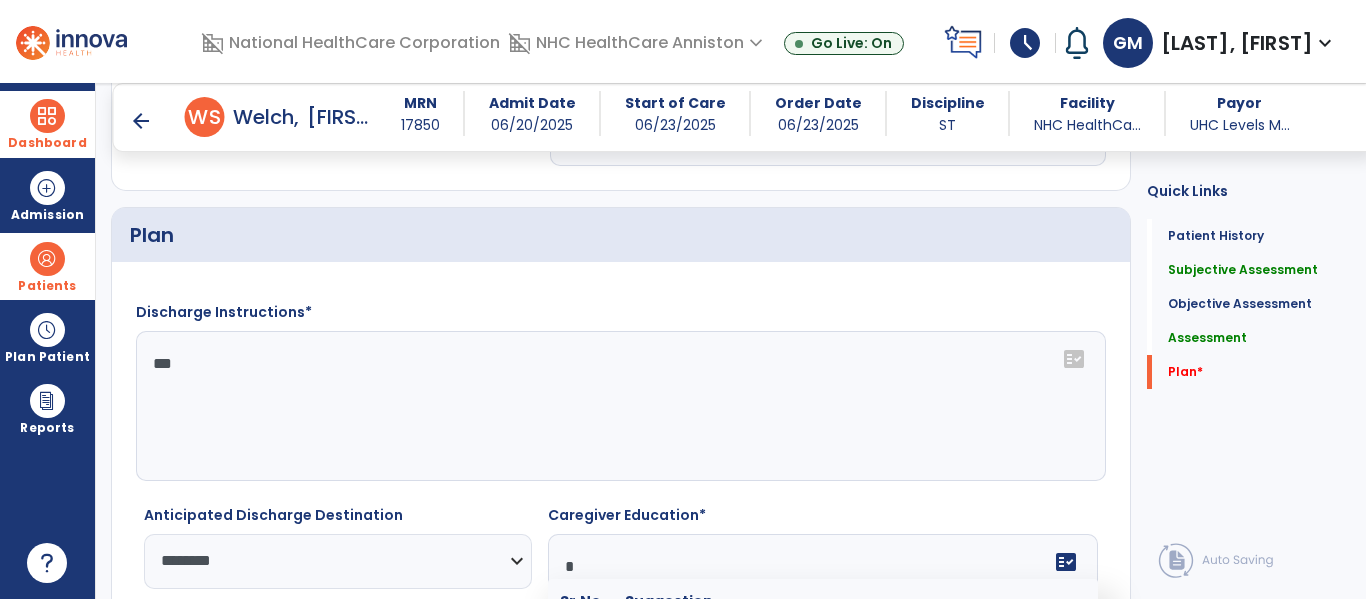scroll, scrollTop: 3282, scrollLeft: 0, axis: vertical 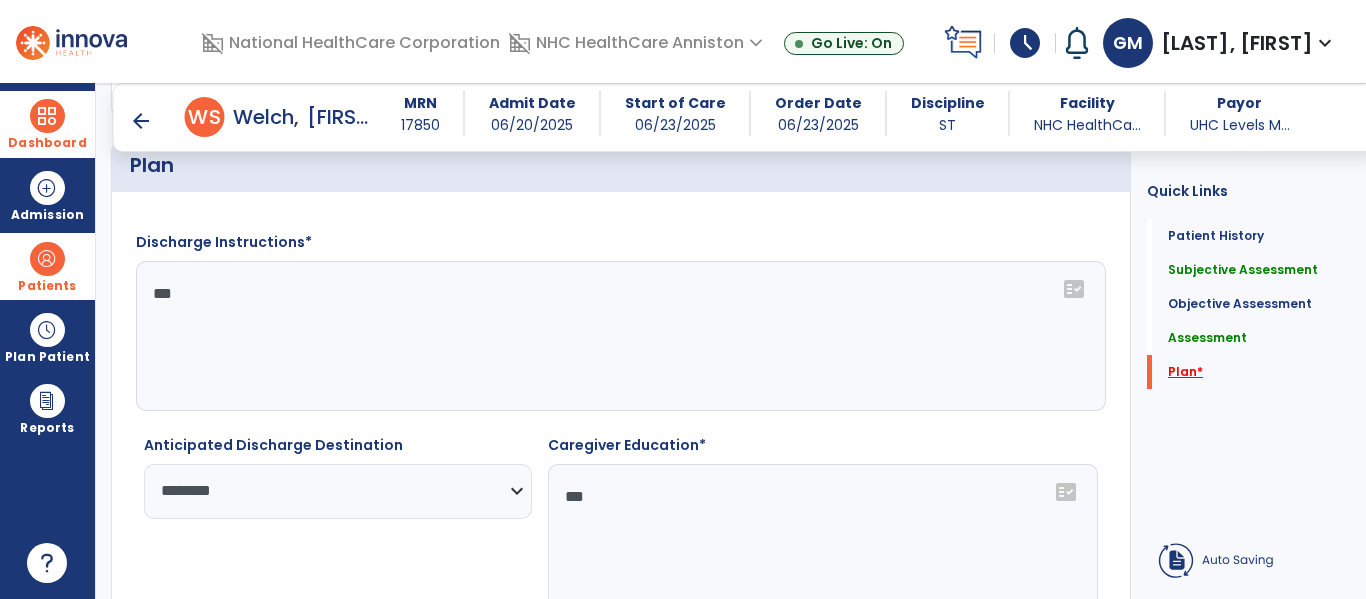 type on "***" 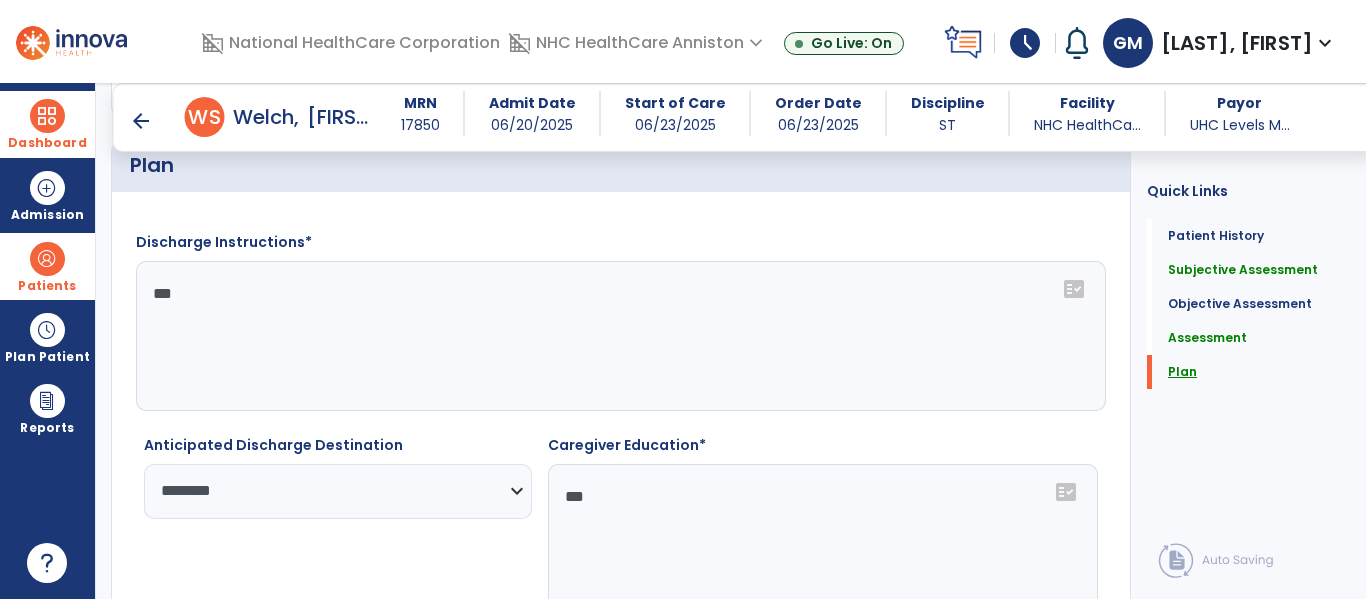 scroll, scrollTop: 3404, scrollLeft: 0, axis: vertical 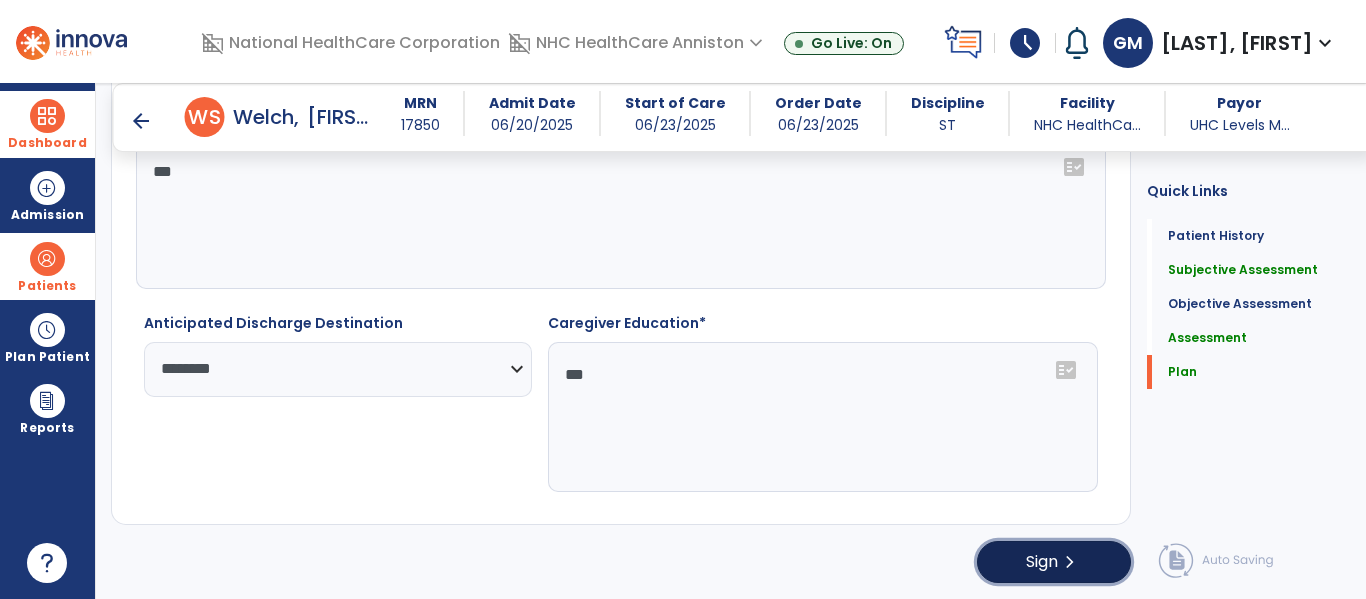 click on "Sign" 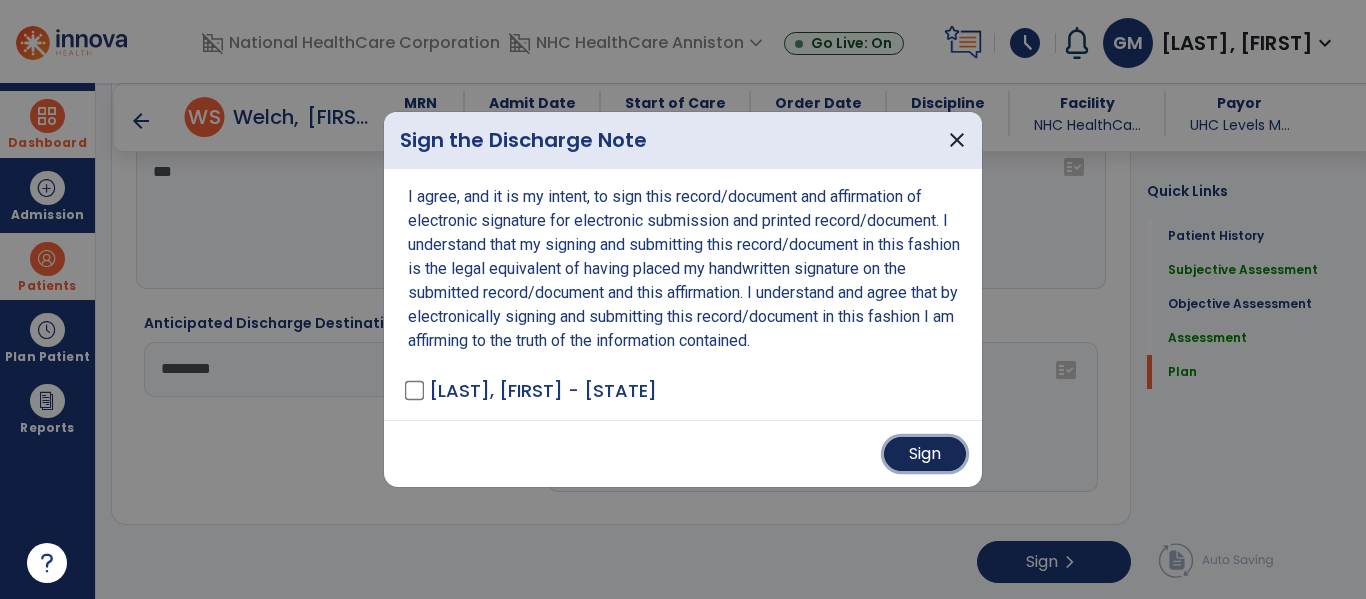 click on "Sign" at bounding box center [925, 454] 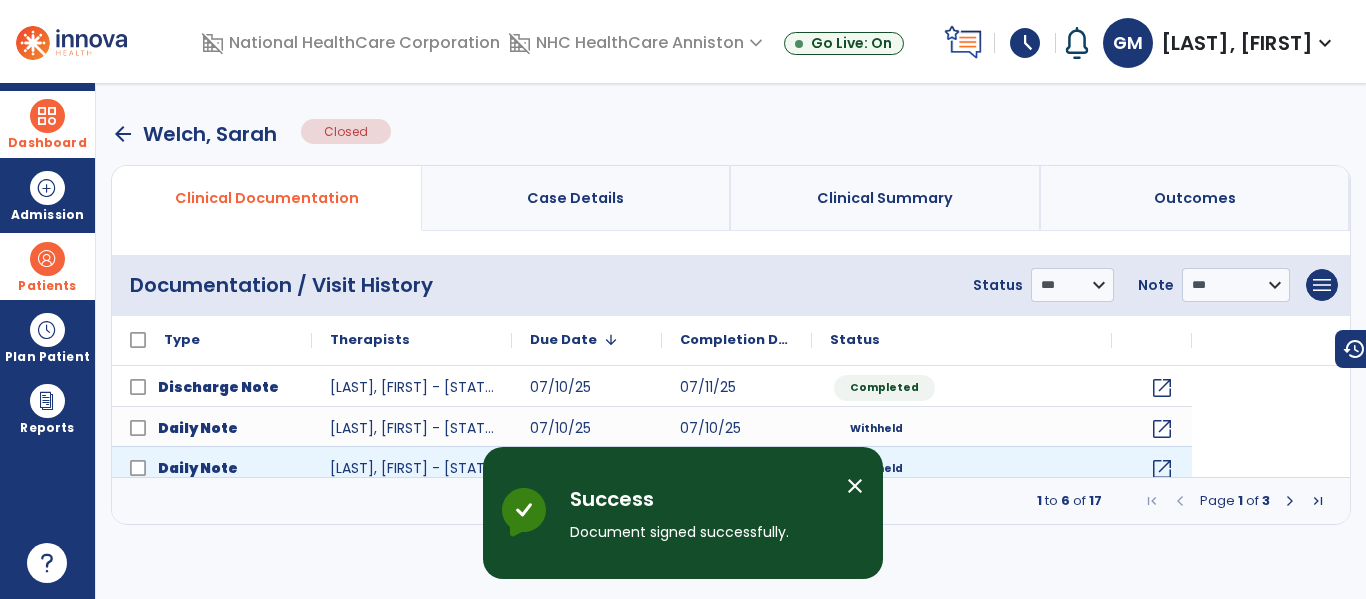scroll, scrollTop: 0, scrollLeft: 0, axis: both 